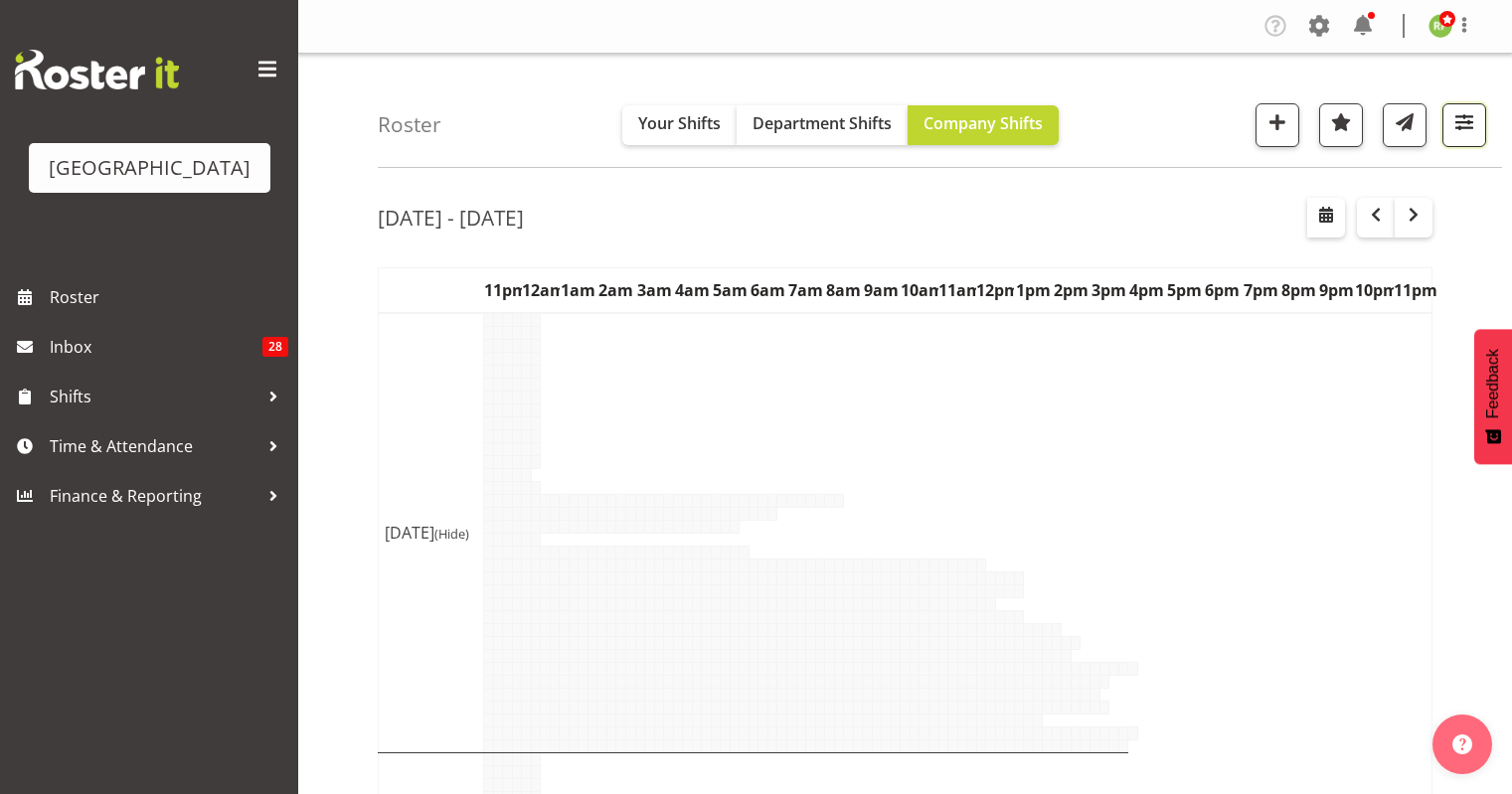 click at bounding box center [1464, 122] 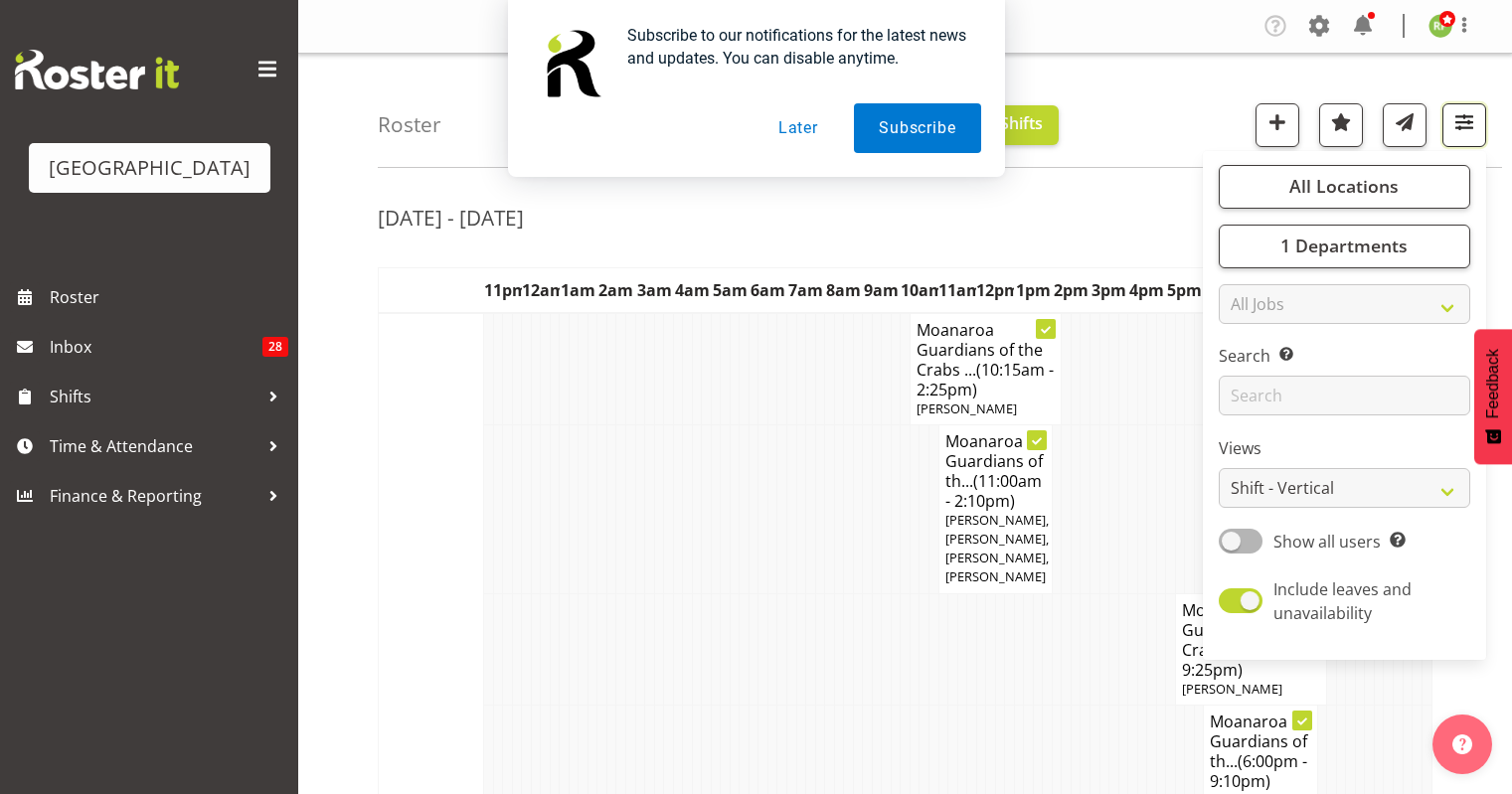 scroll, scrollTop: 0, scrollLeft: 0, axis: both 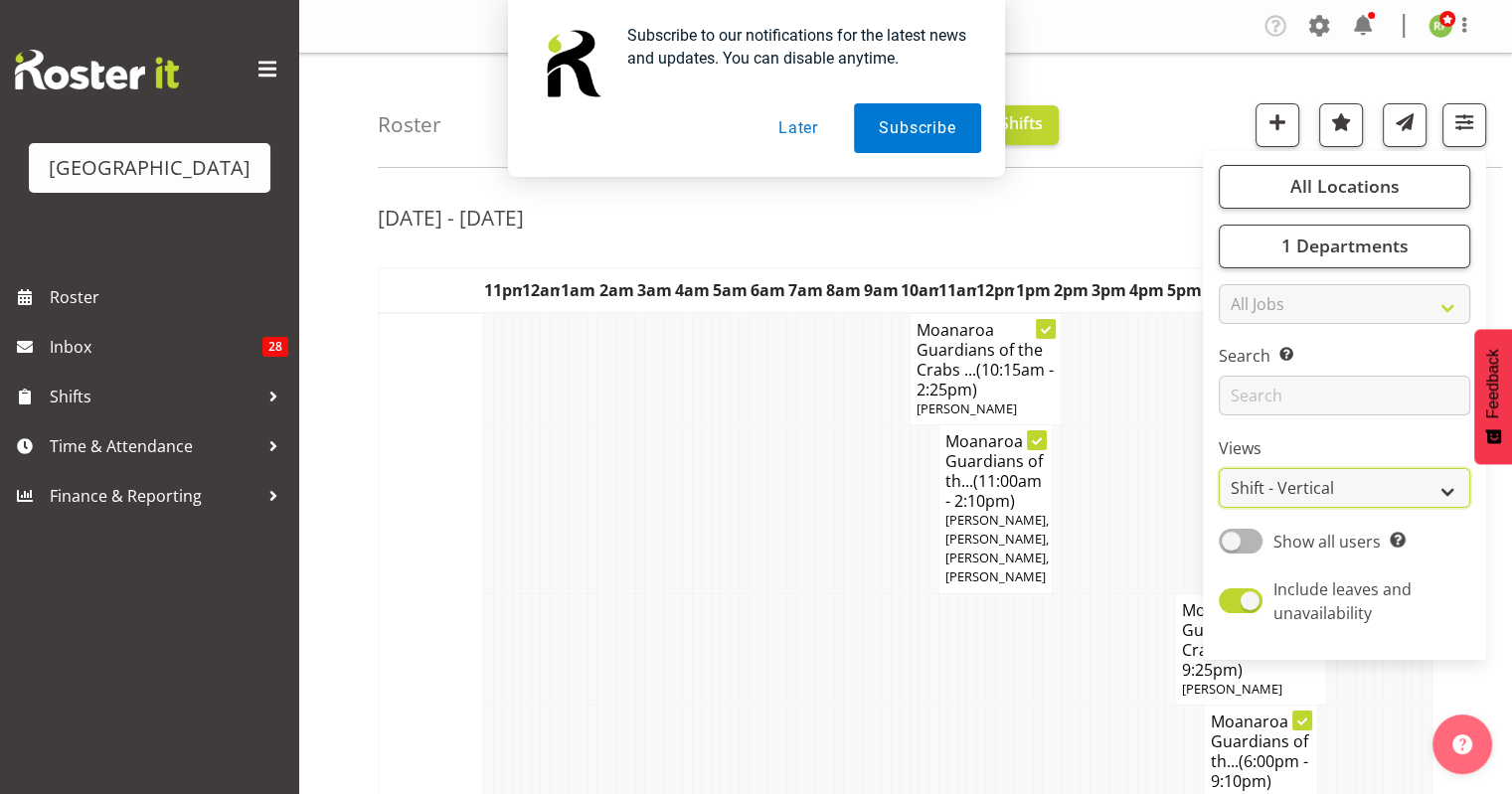 click on "Staff
Role
Shift - Horizontal
Shift - Vertical
Staff - Location" at bounding box center [1344, 488] 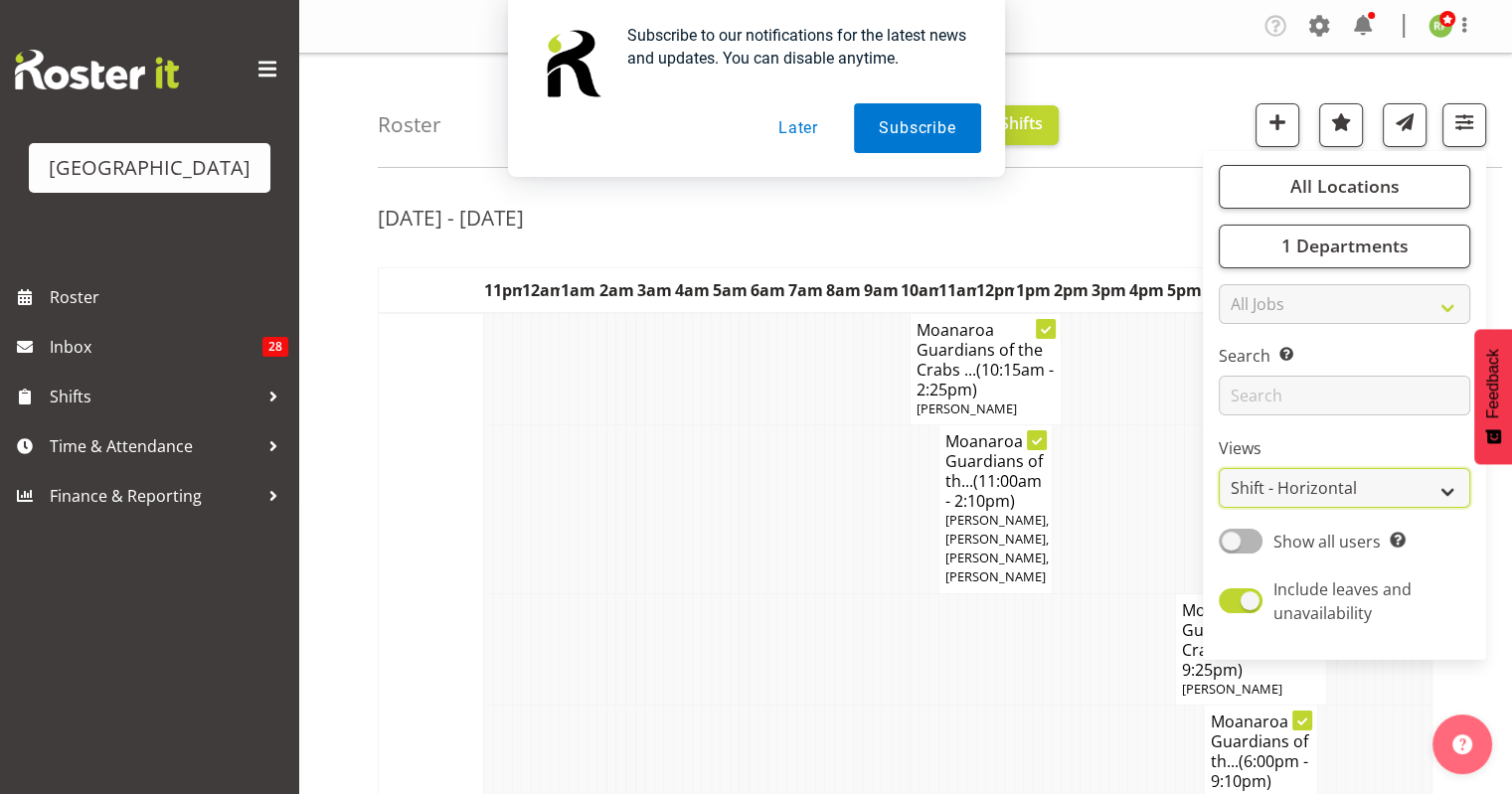 click on "Staff
Role
Shift - Horizontal
Shift - Vertical
Staff - Location" at bounding box center [1344, 488] 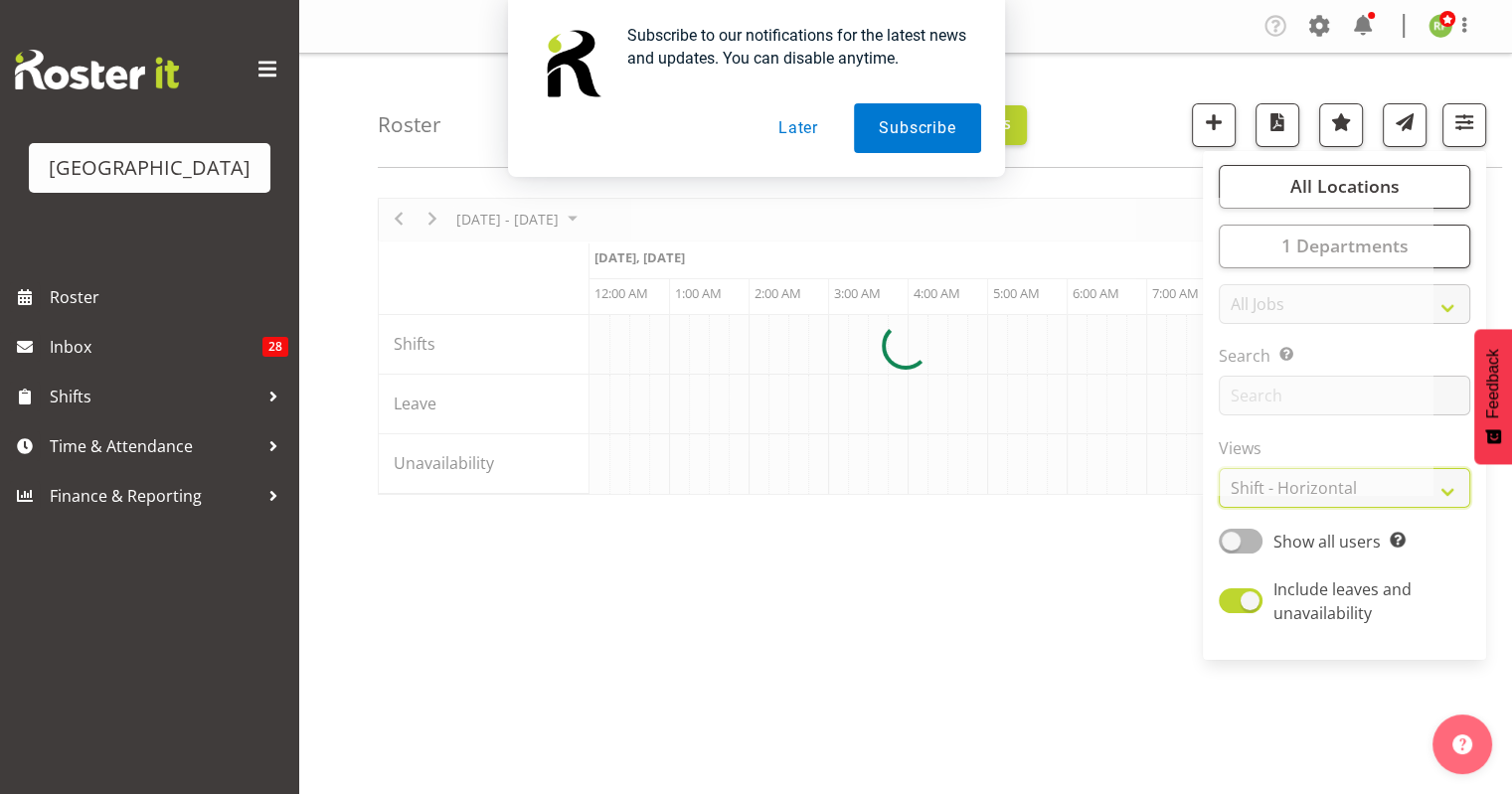 scroll, scrollTop: 0, scrollLeft: 4533, axis: horizontal 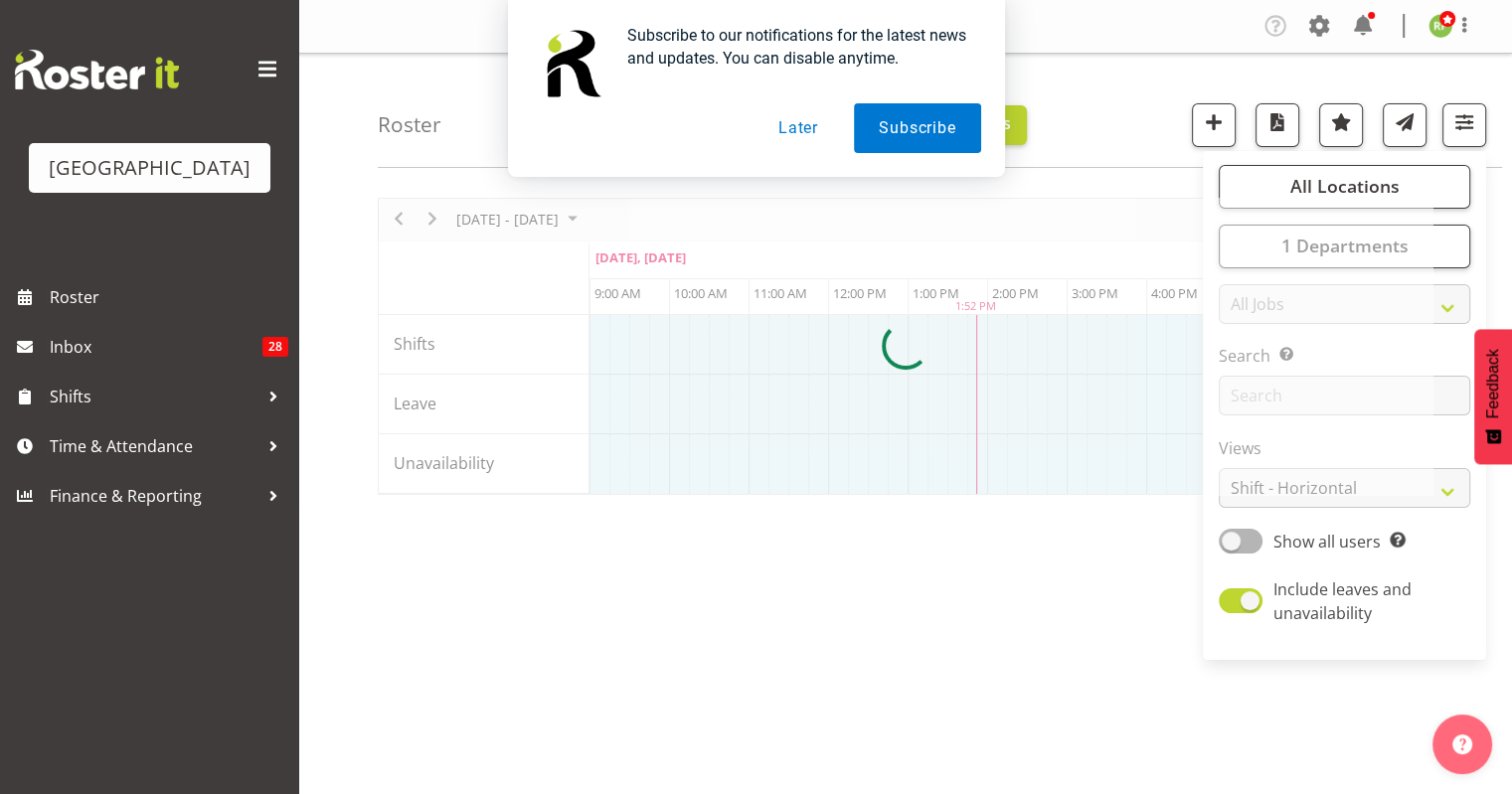 click on "Later" at bounding box center (798, 128) 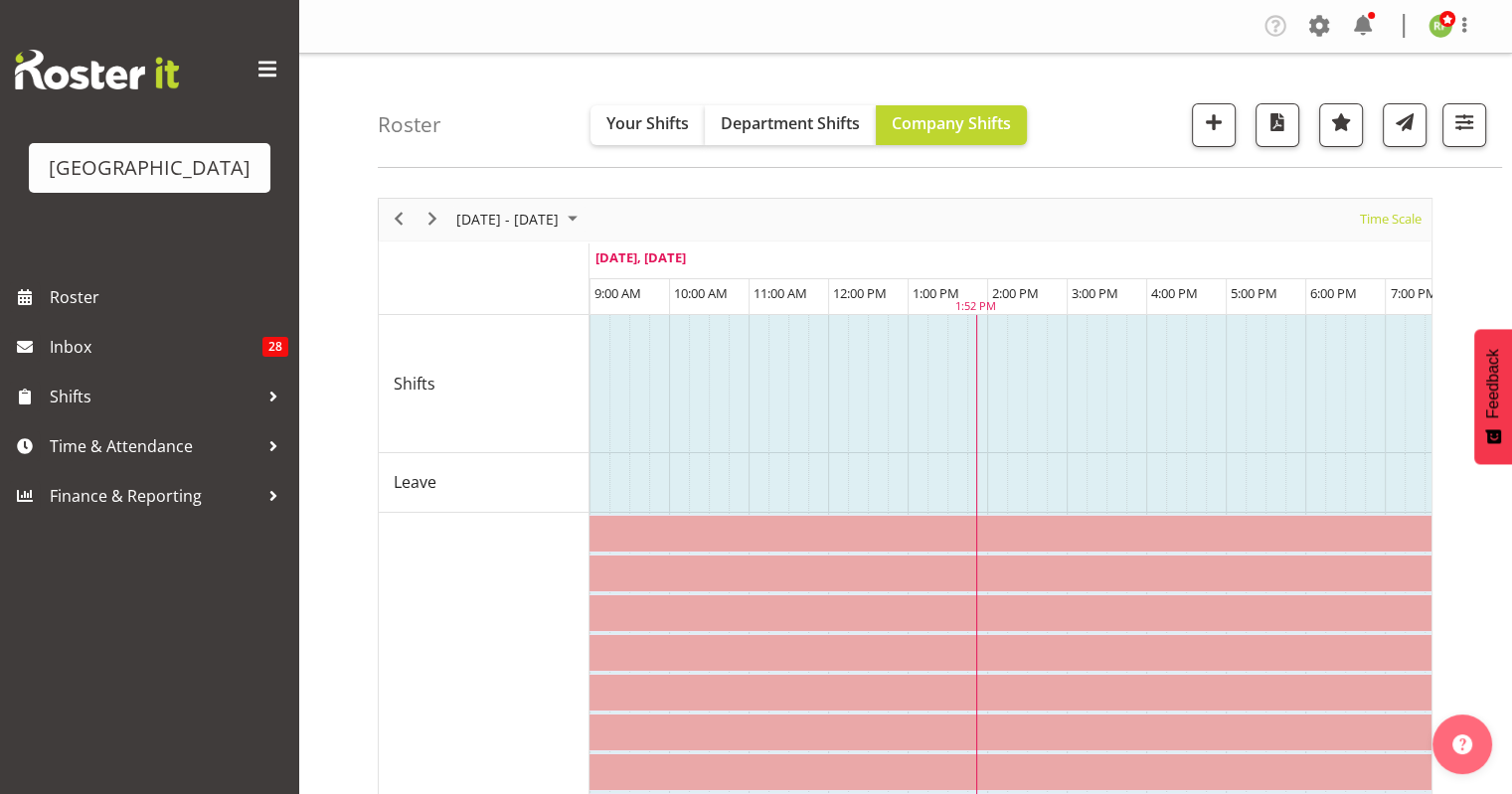 click on "Roster   Your Shifts
Department Shifts
Company Shifts
All Locations
[GEOGRAPHIC_DATA]
Cargo Shed
Historic Village
Select All
Deselect All
1 Departments
[GEOGRAPHIC_DATA] Box Office
All Jobs  All Jobs" at bounding box center (939, 110) 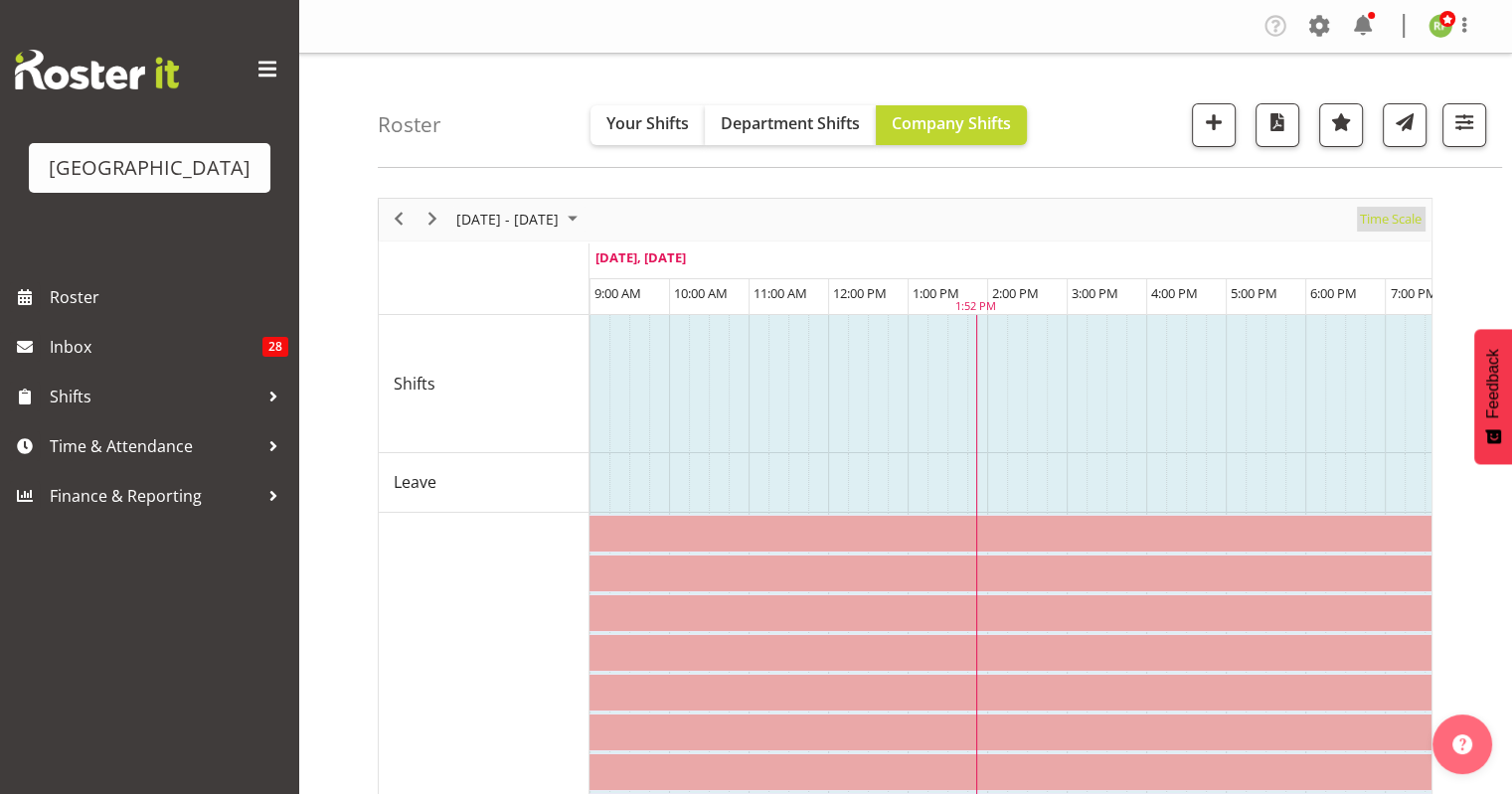 click on "Time Scale" at bounding box center [1391, 219] 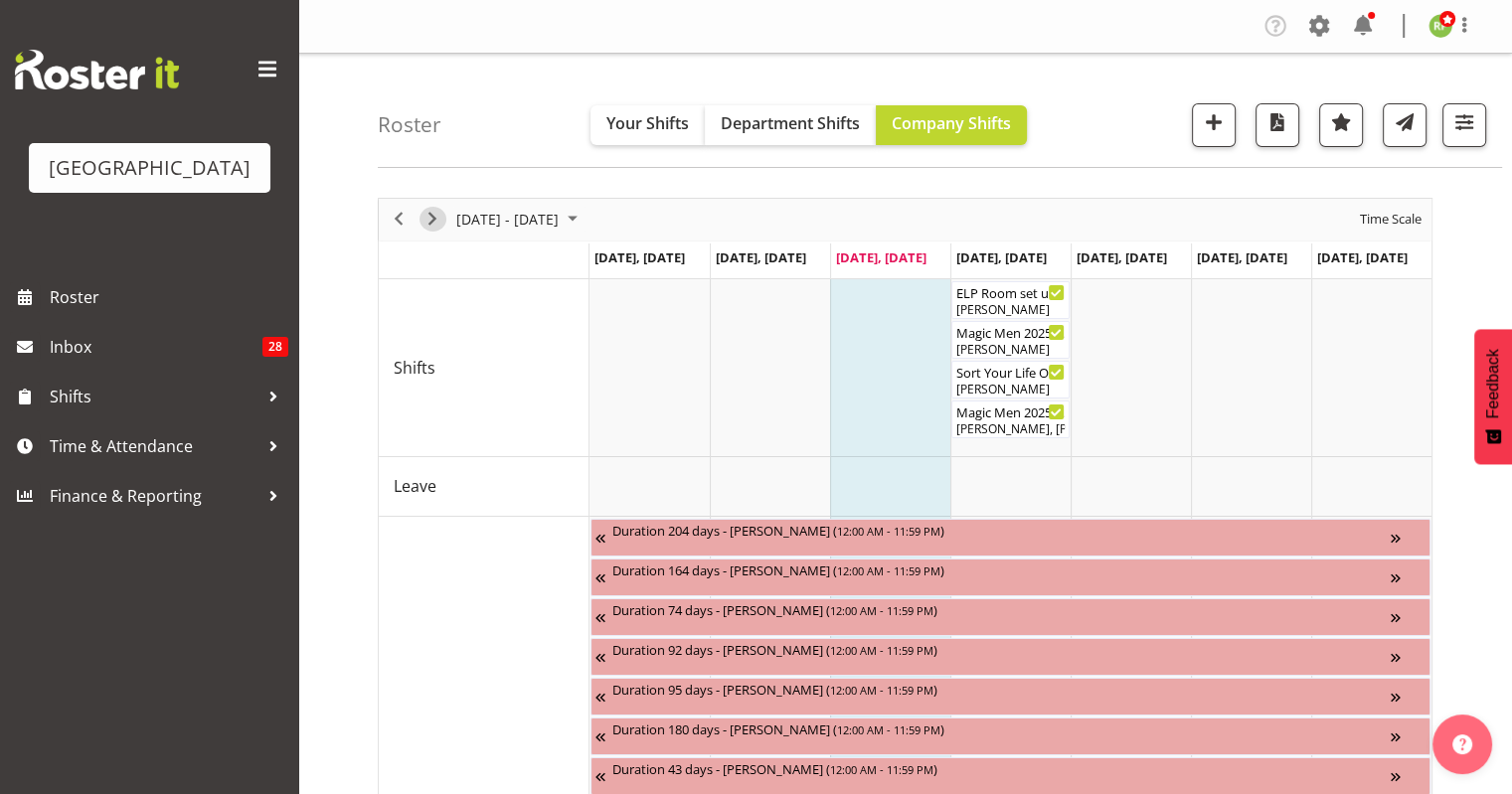 click at bounding box center [432, 219] 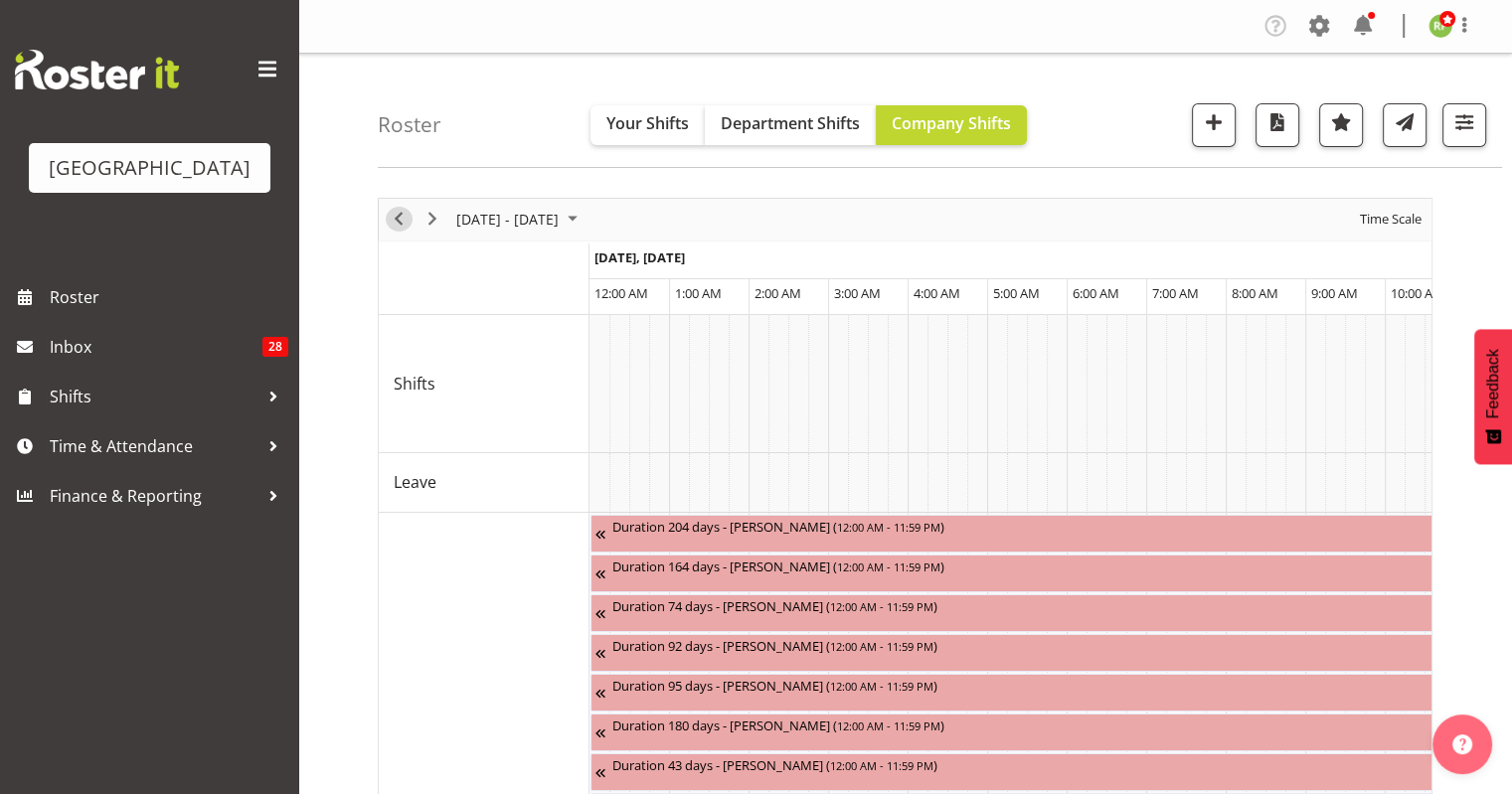 click at bounding box center [399, 219] 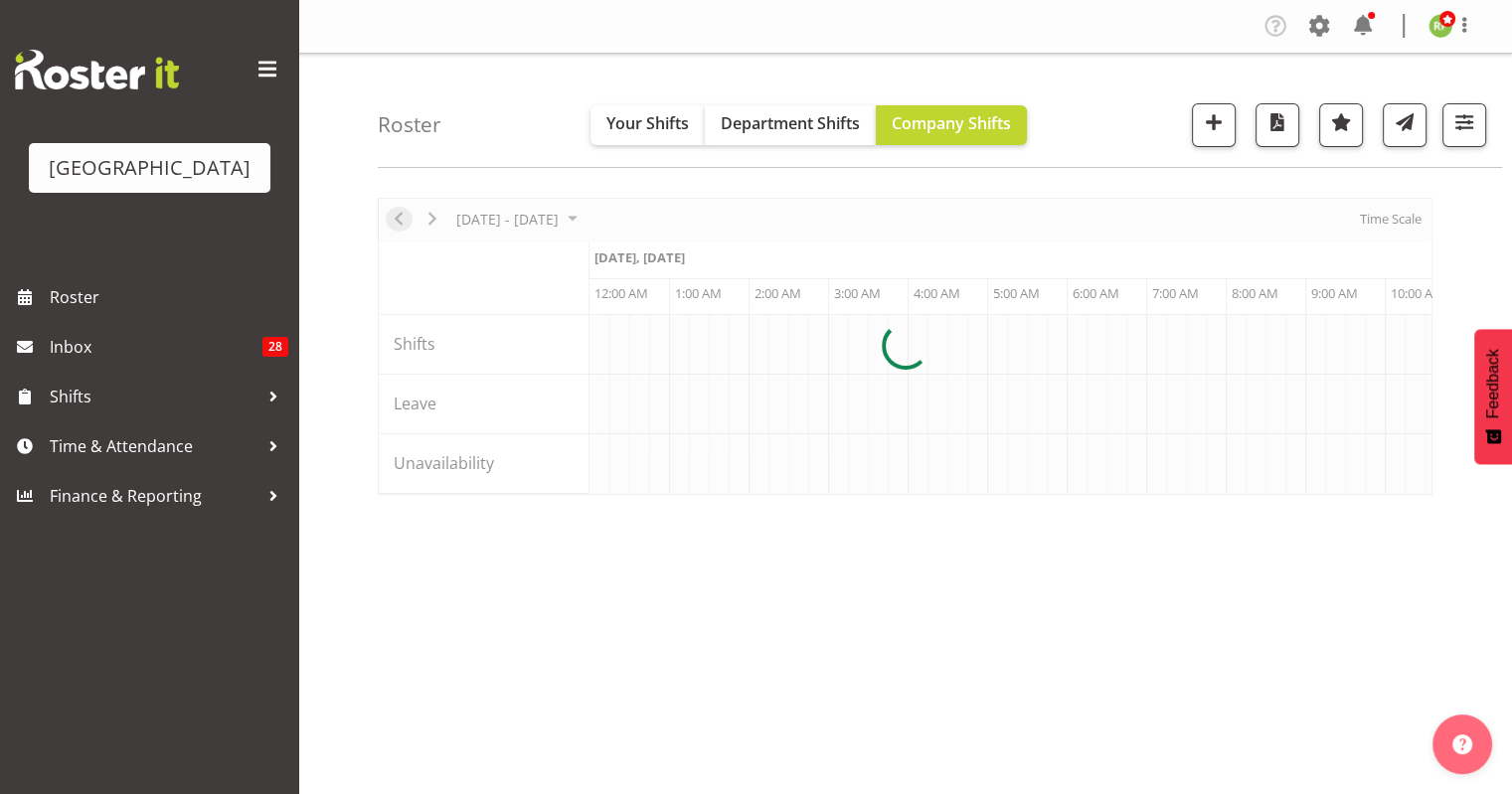 scroll, scrollTop: 0, scrollLeft: 3817, axis: horizontal 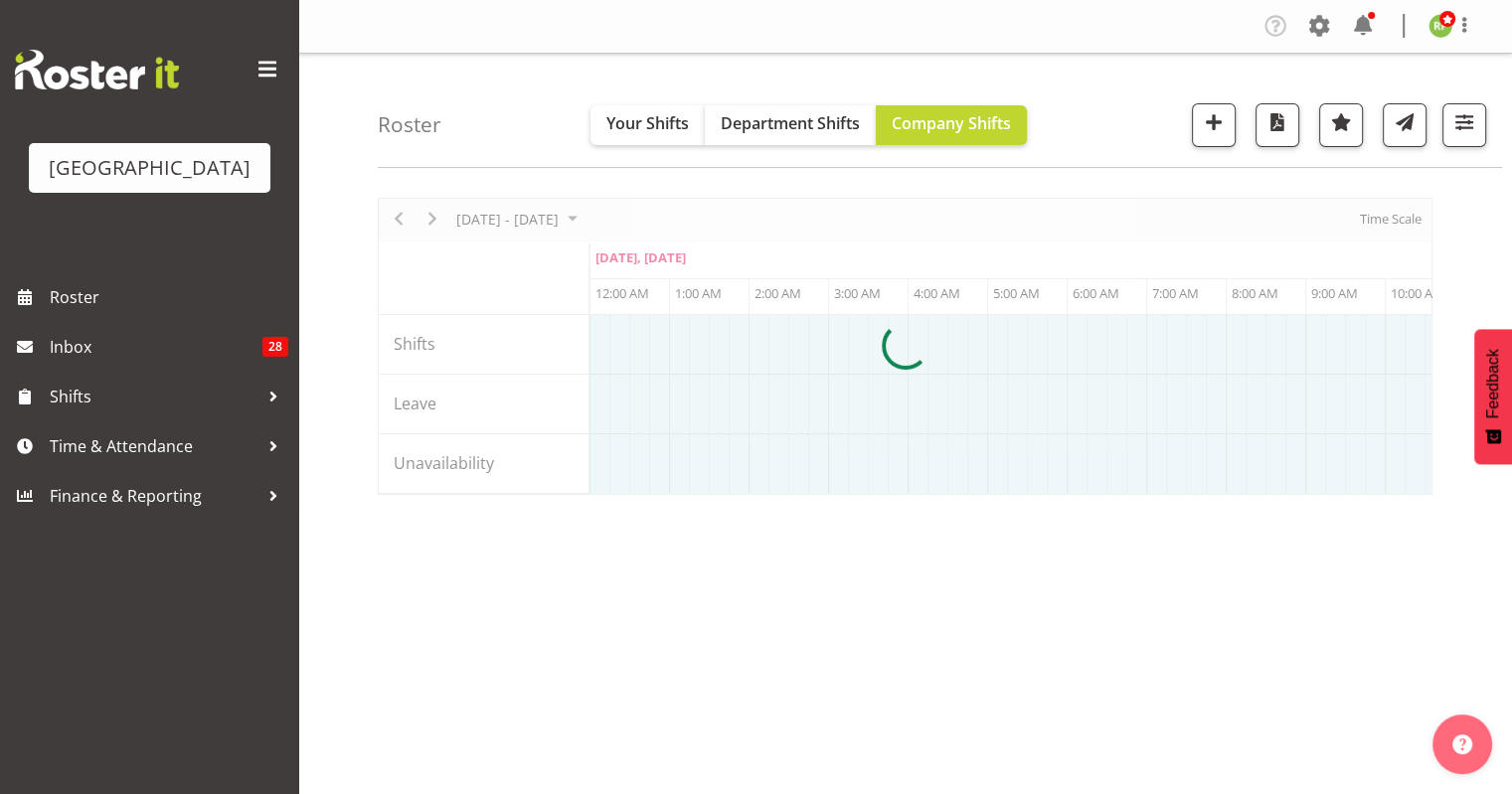 click at bounding box center (905, 346) 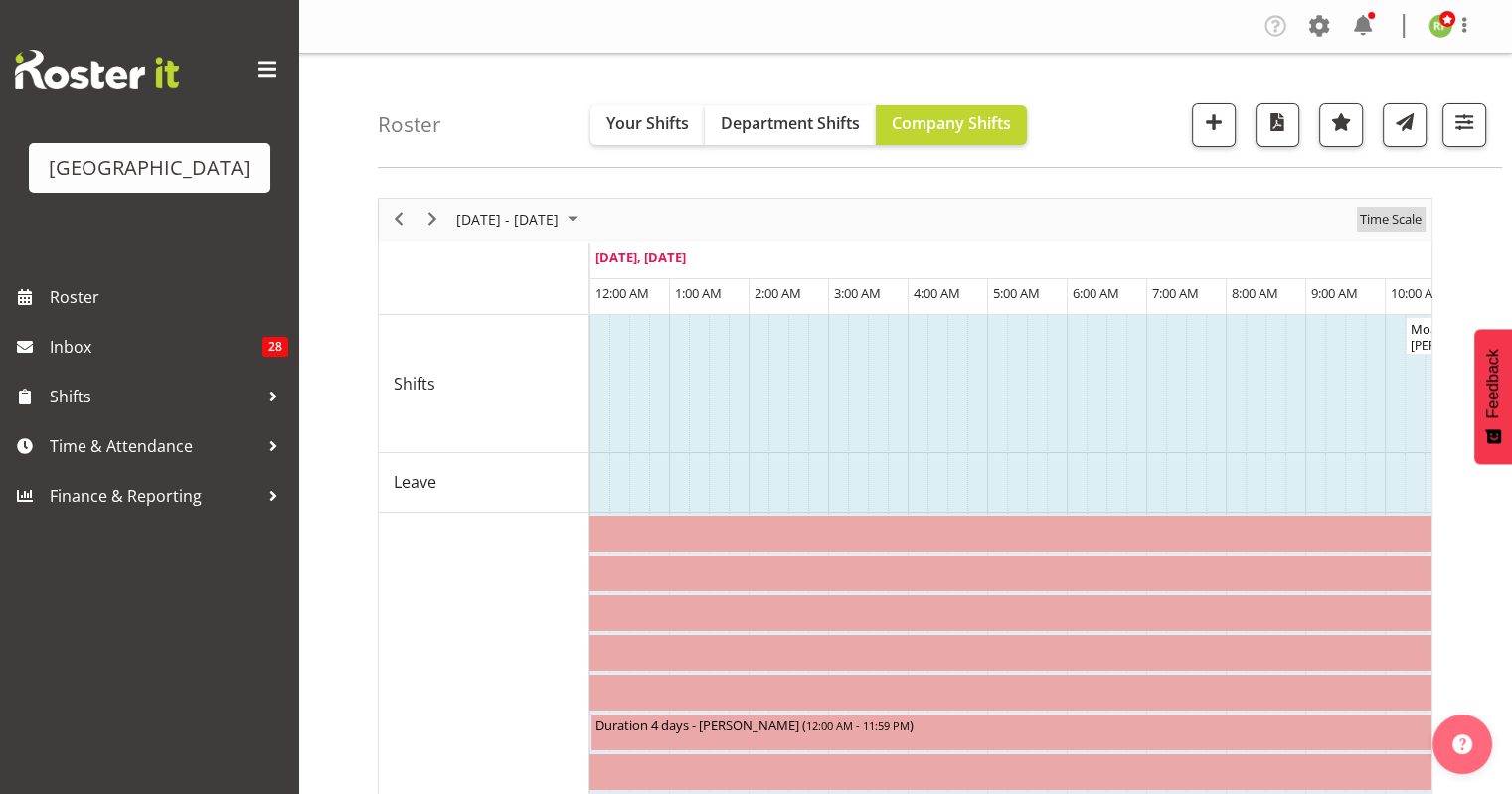 click on "Time Scale" at bounding box center (1391, 219) 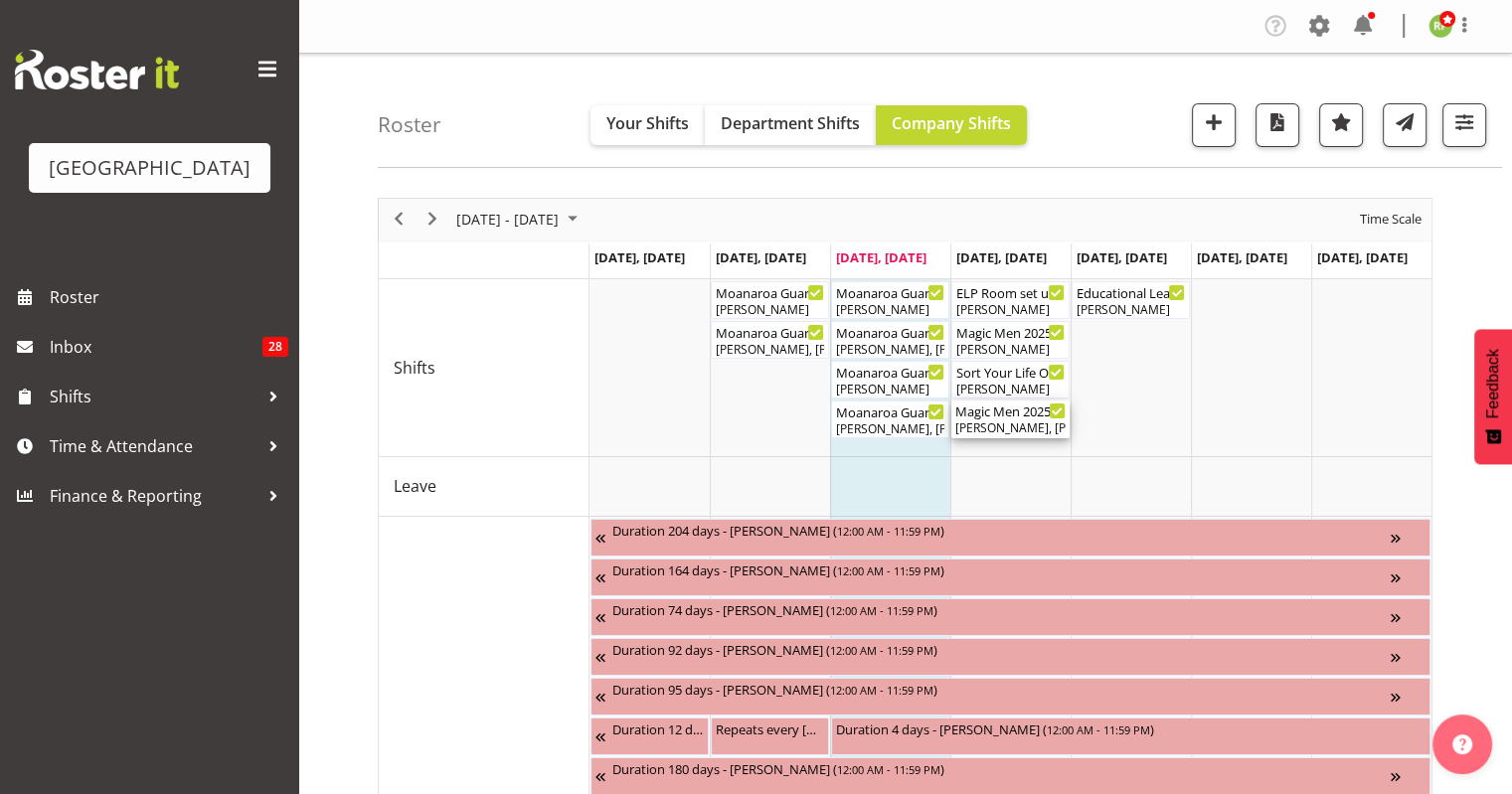 click on "[PERSON_NAME], [PERSON_NAME], [PERSON_NAME], [PERSON_NAME], [PERSON_NAME], [PERSON_NAME], [PERSON_NAME], [PERSON_NAME]" at bounding box center [1010, 428] 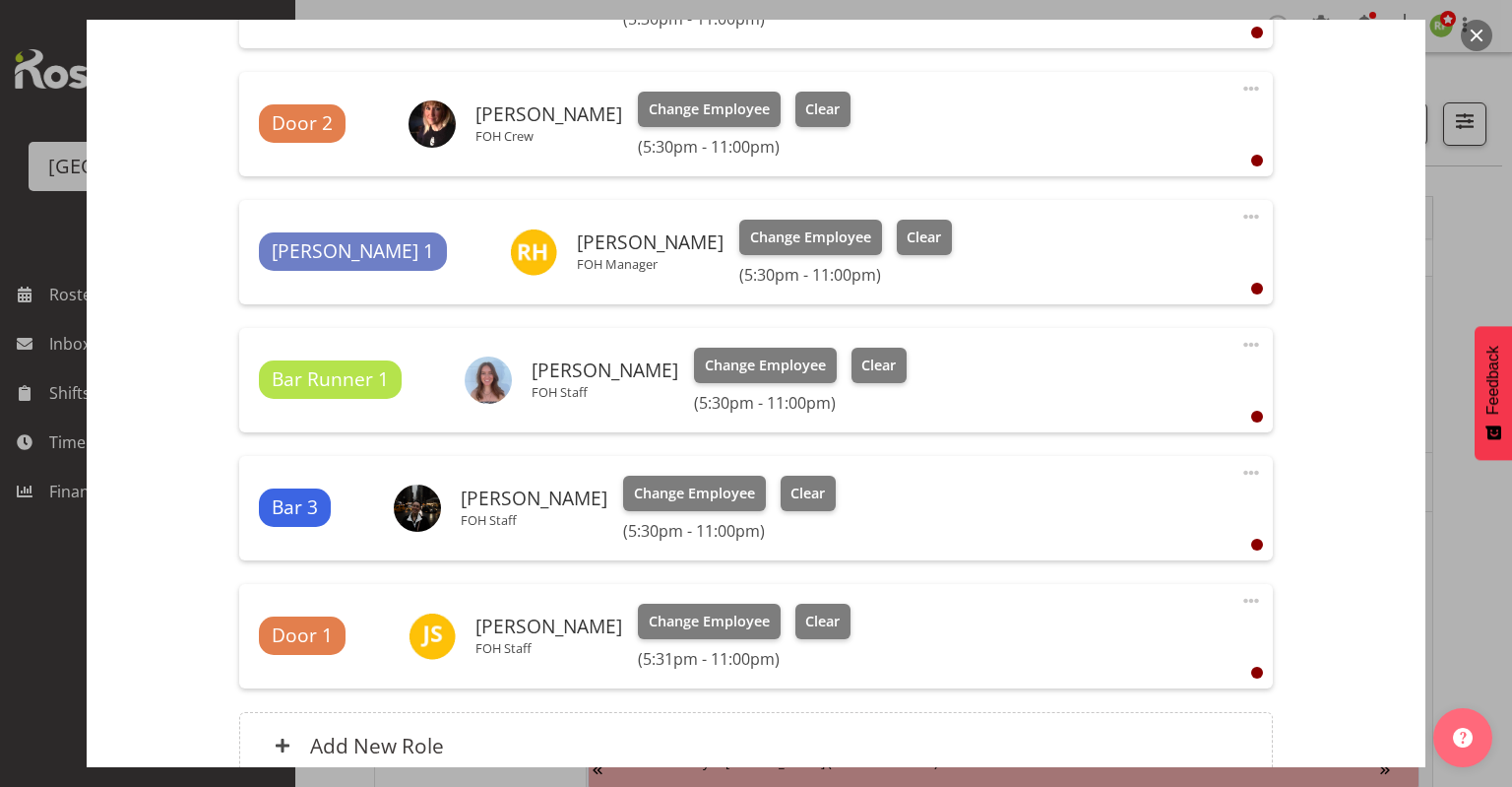 scroll, scrollTop: 1138, scrollLeft: 0, axis: vertical 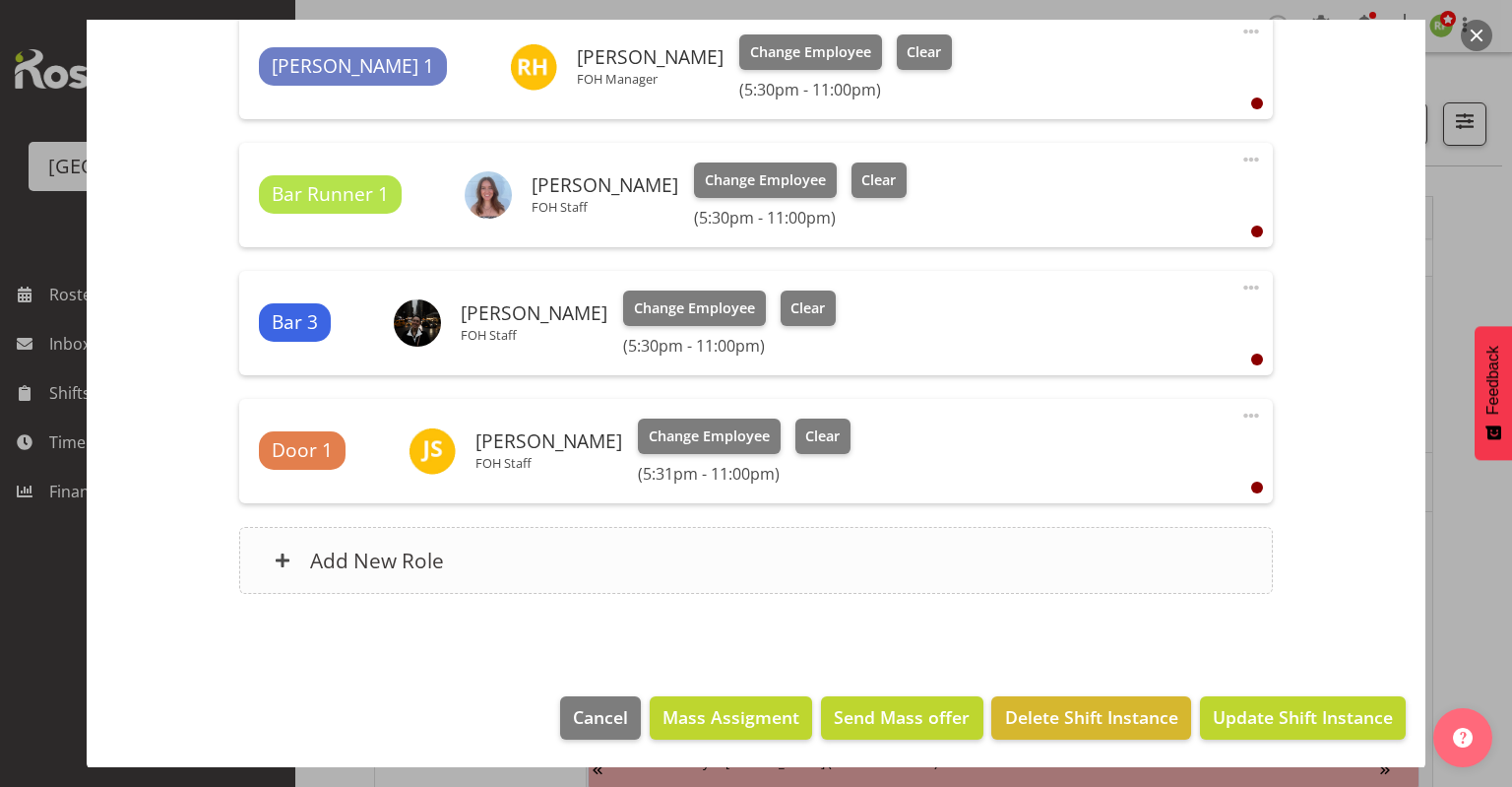 click on "Add New Role" at bounding box center [377, 560] 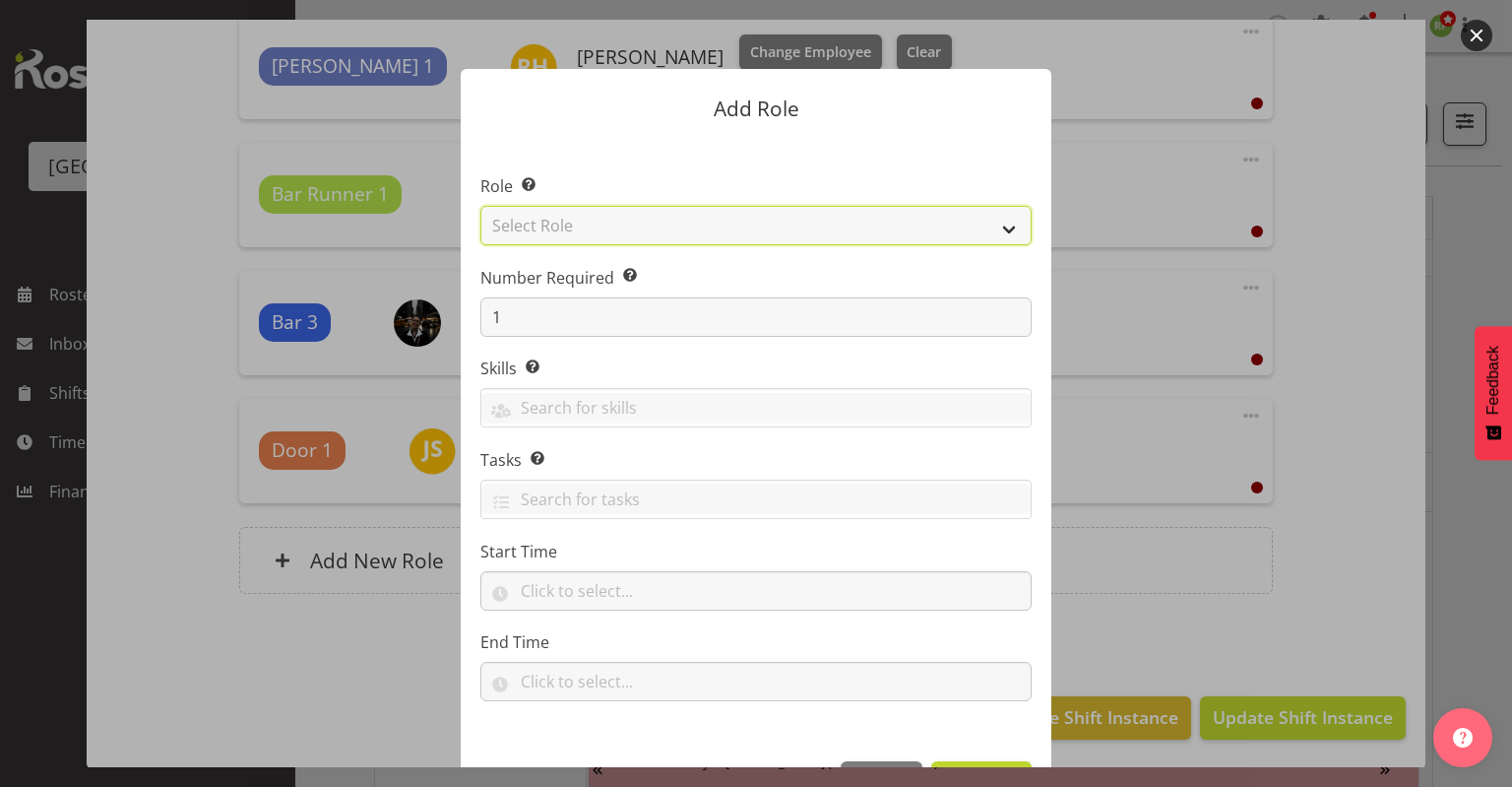 click on "Select Role  Audio Bar Bar Runner Bar Training Box Office Cargo Shed Venue Rep Catering Door Flyman FOH AV FOHM Training Front of House Manager Head Flyman Historic Village Catering Minder Historic Village Minder Historic Village Set Up House Technician Lighting Loader Merchandise Seller Minder Office (Technical) RDO Tech (Estimate) Technician [PERSON_NAME]" at bounding box center (756, 226) 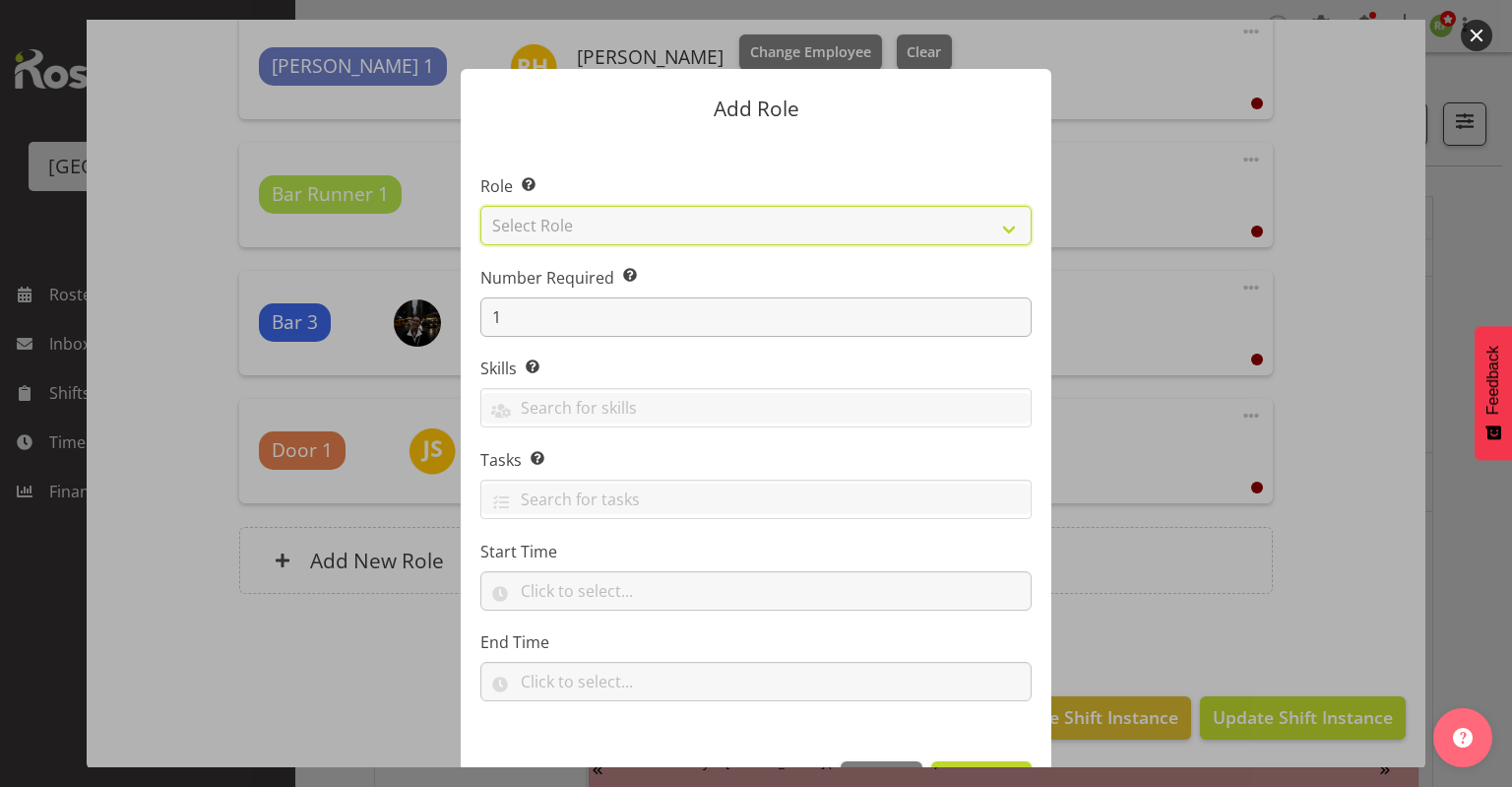 select on "1298" 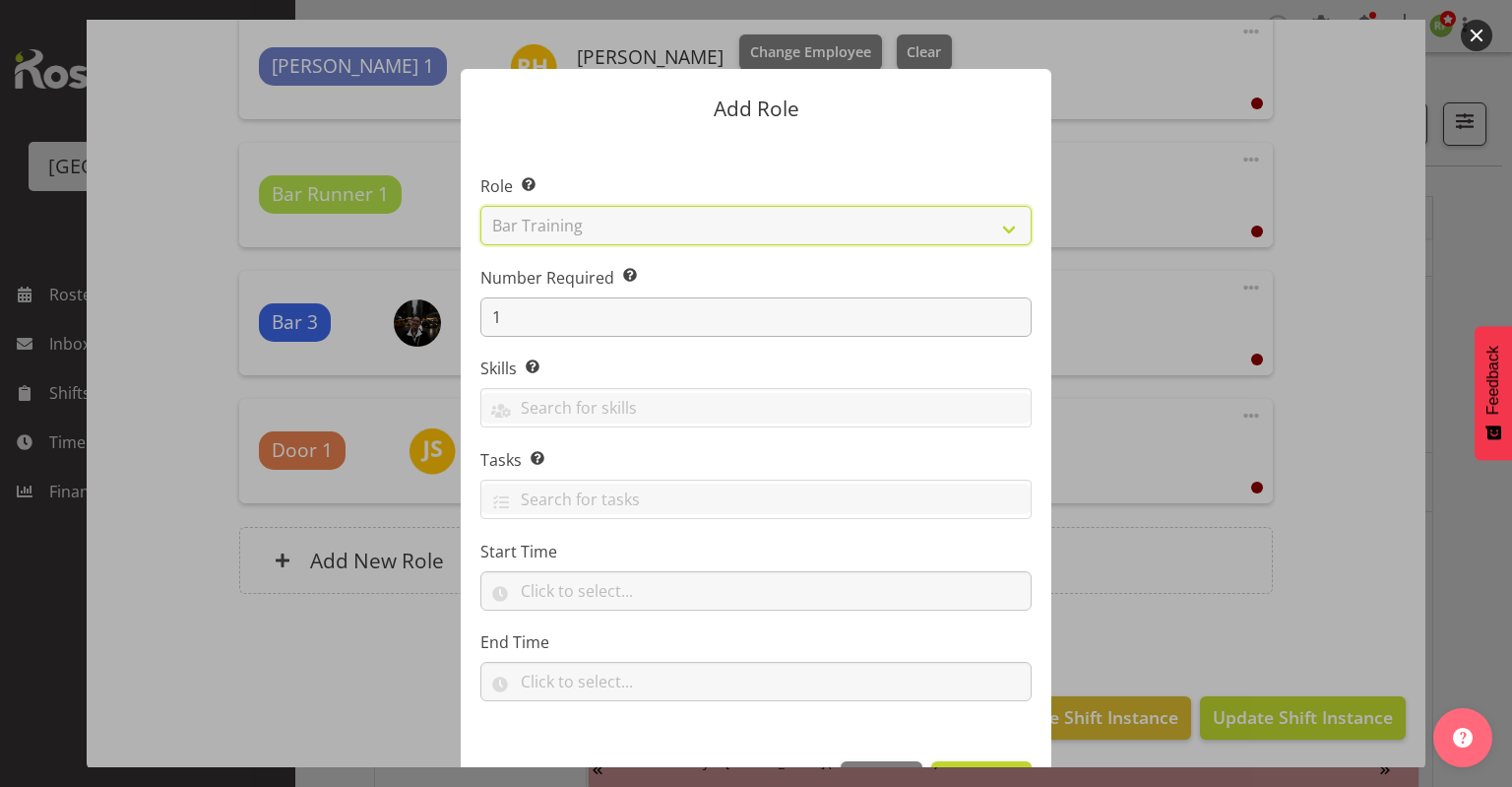 click on "Select Role  Audio Bar Bar Runner Bar Training Box Office Cargo Shed Venue Rep Catering Door Flyman FOH AV FOHM Training Front of House Manager Head Flyman Historic Village Catering Minder Historic Village Minder Historic Village Set Up House Technician Lighting Loader Merchandise Seller Minder Office (Technical) RDO Tech (Estimate) Technician [PERSON_NAME]" at bounding box center (756, 226) 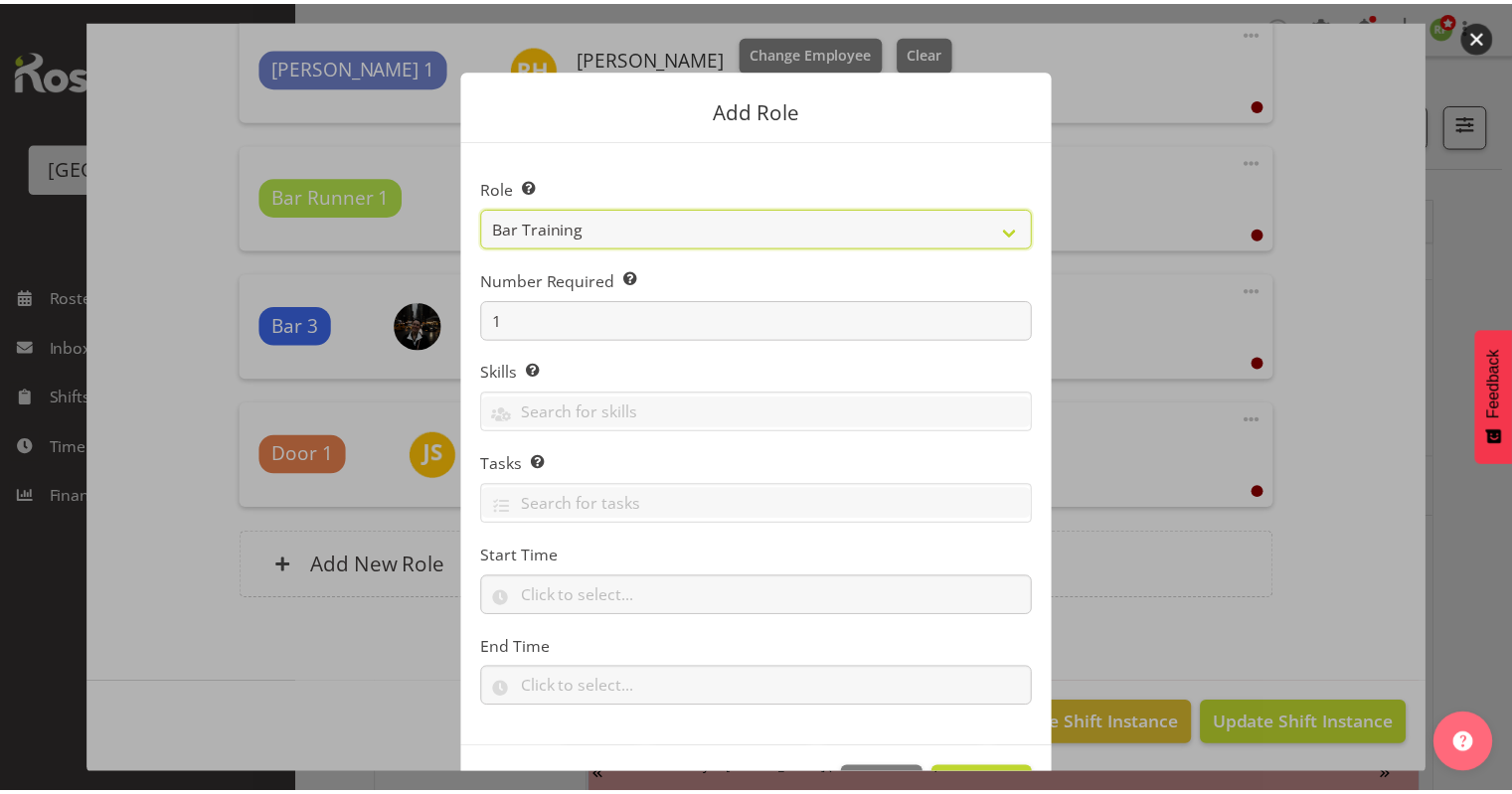 scroll, scrollTop: 67, scrollLeft: 0, axis: vertical 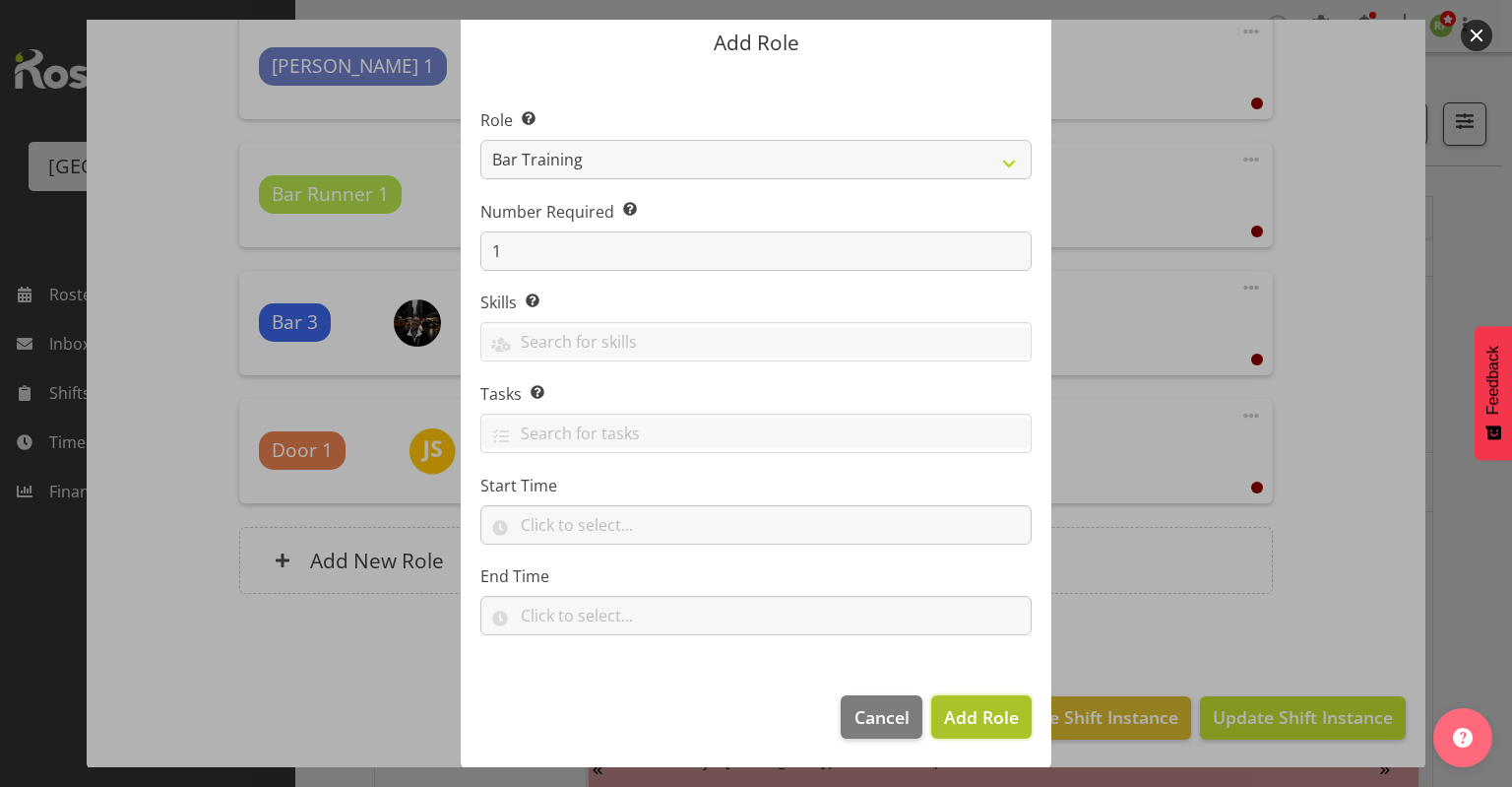 click on "Add Role" at bounding box center [981, 717] 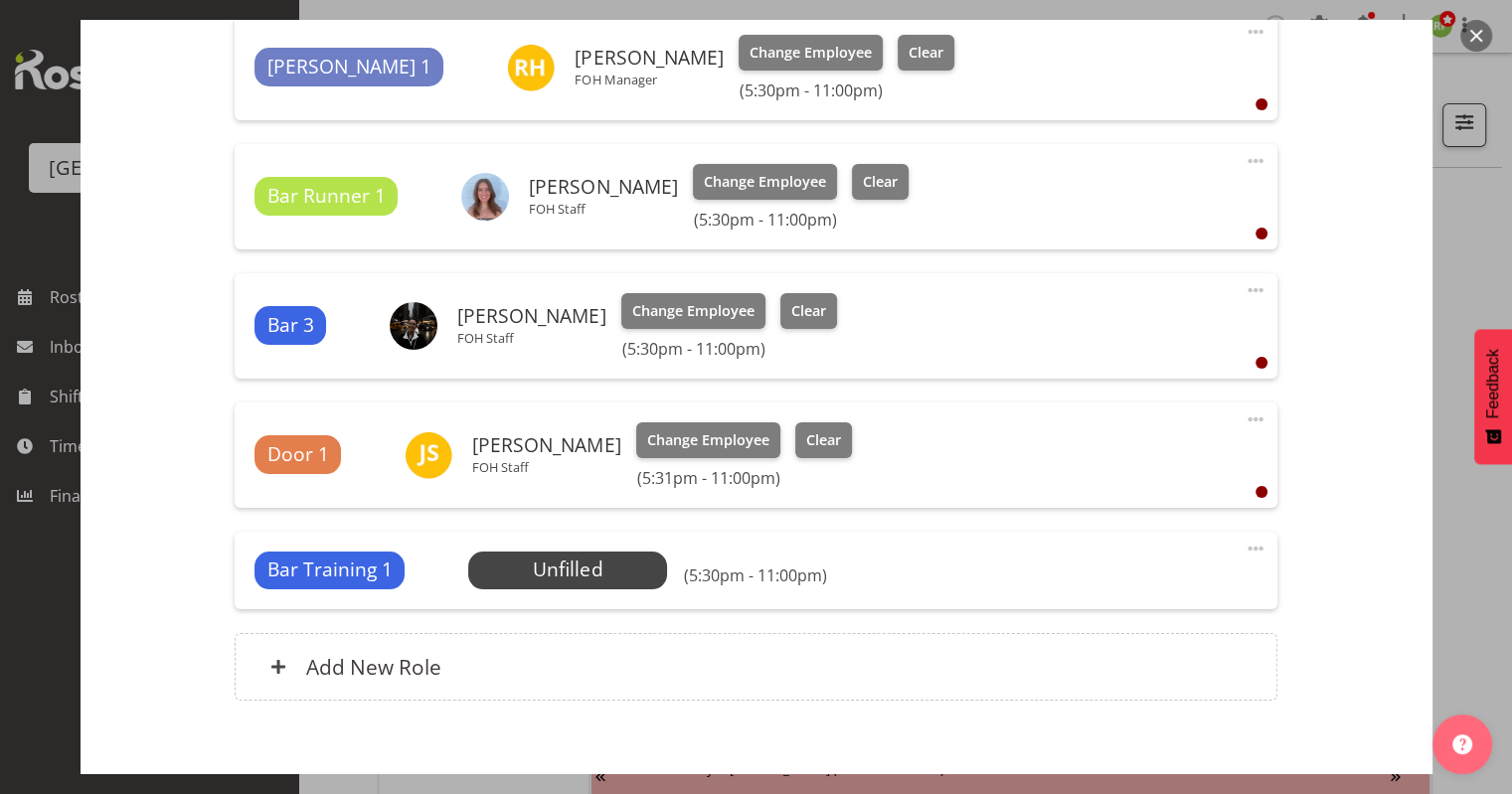 scroll, scrollTop: 1249, scrollLeft: 0, axis: vertical 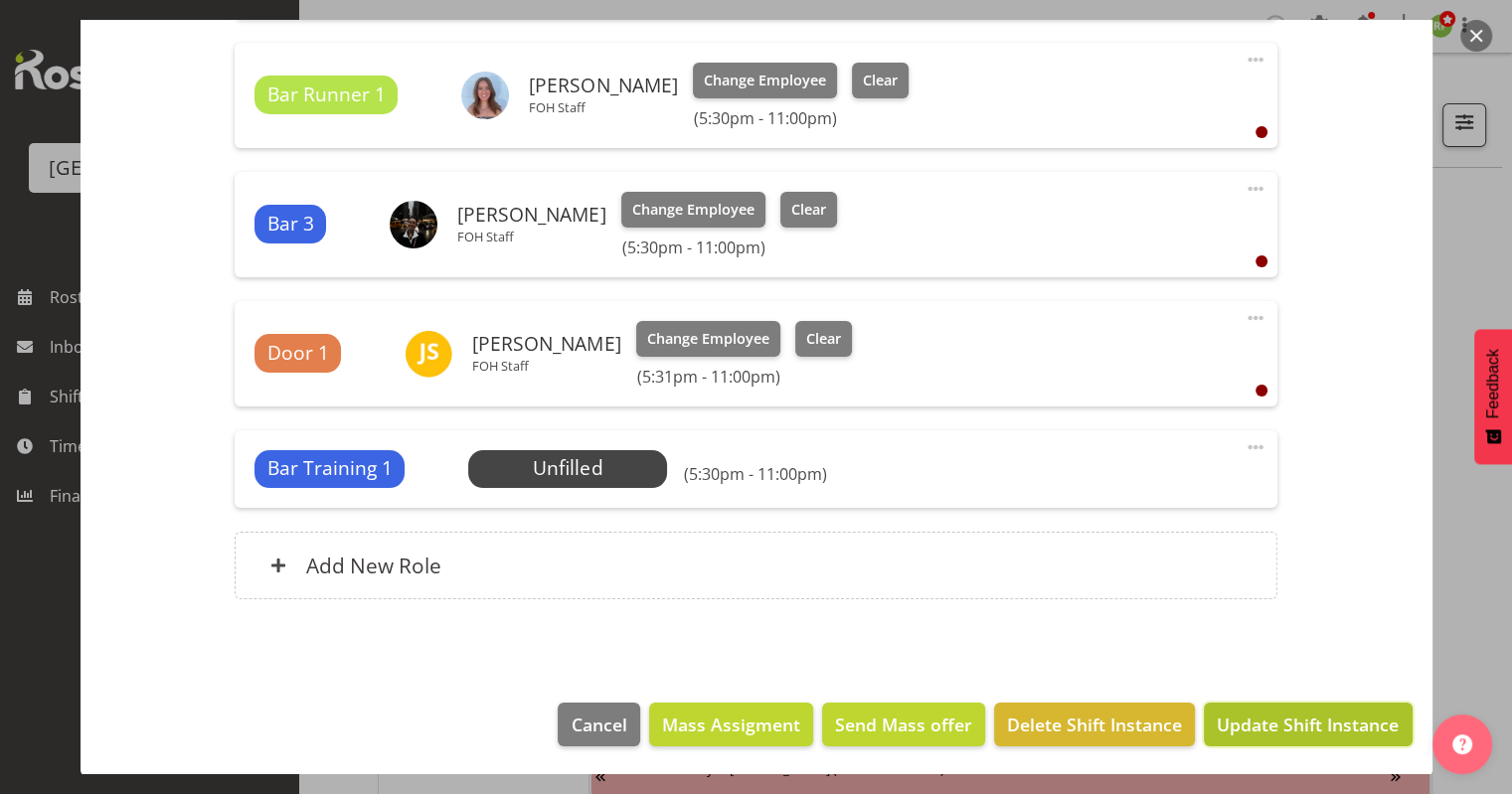 click on "Update Shift Instance" at bounding box center [1307, 724] 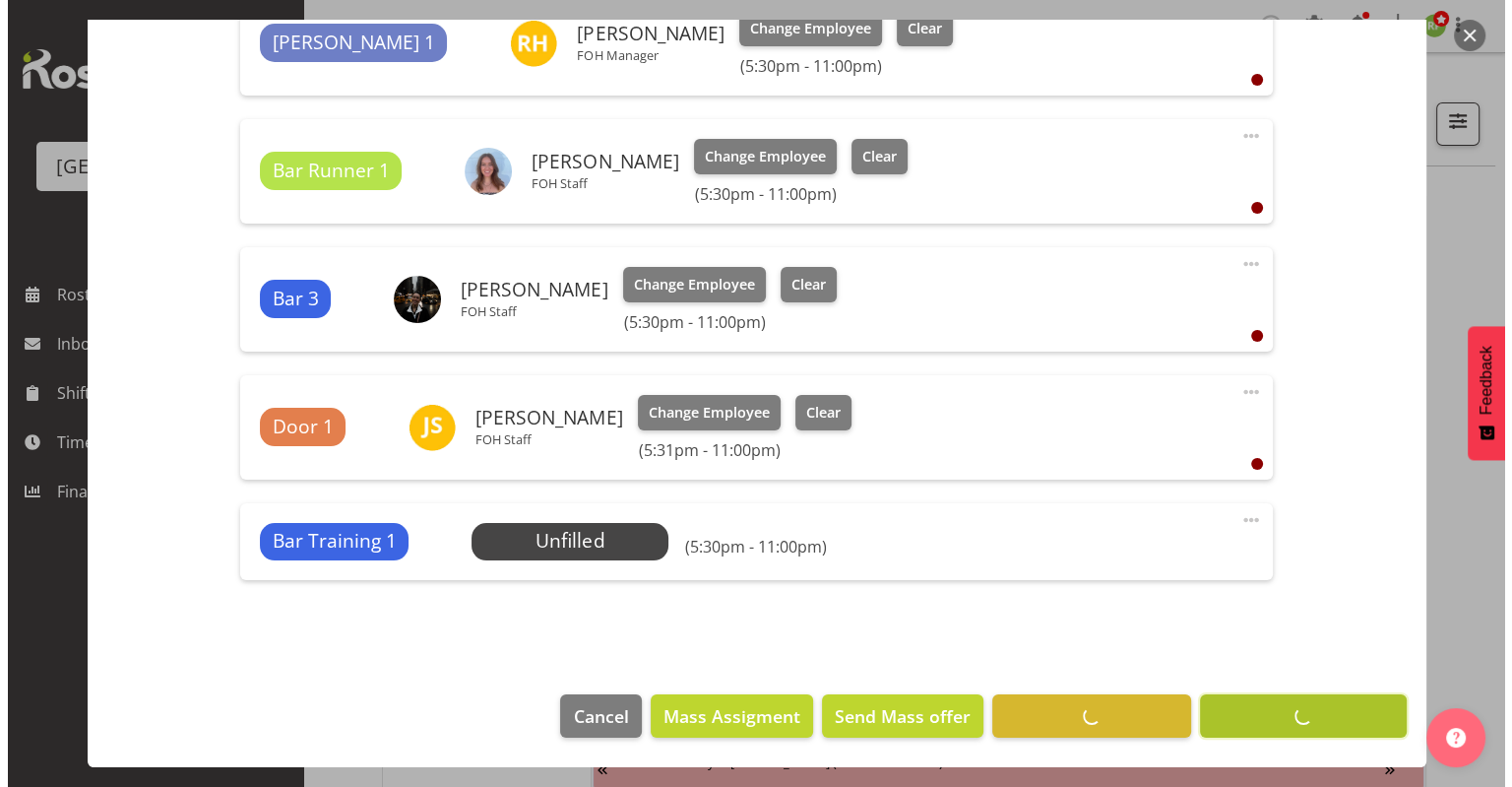 scroll, scrollTop: 1160, scrollLeft: 0, axis: vertical 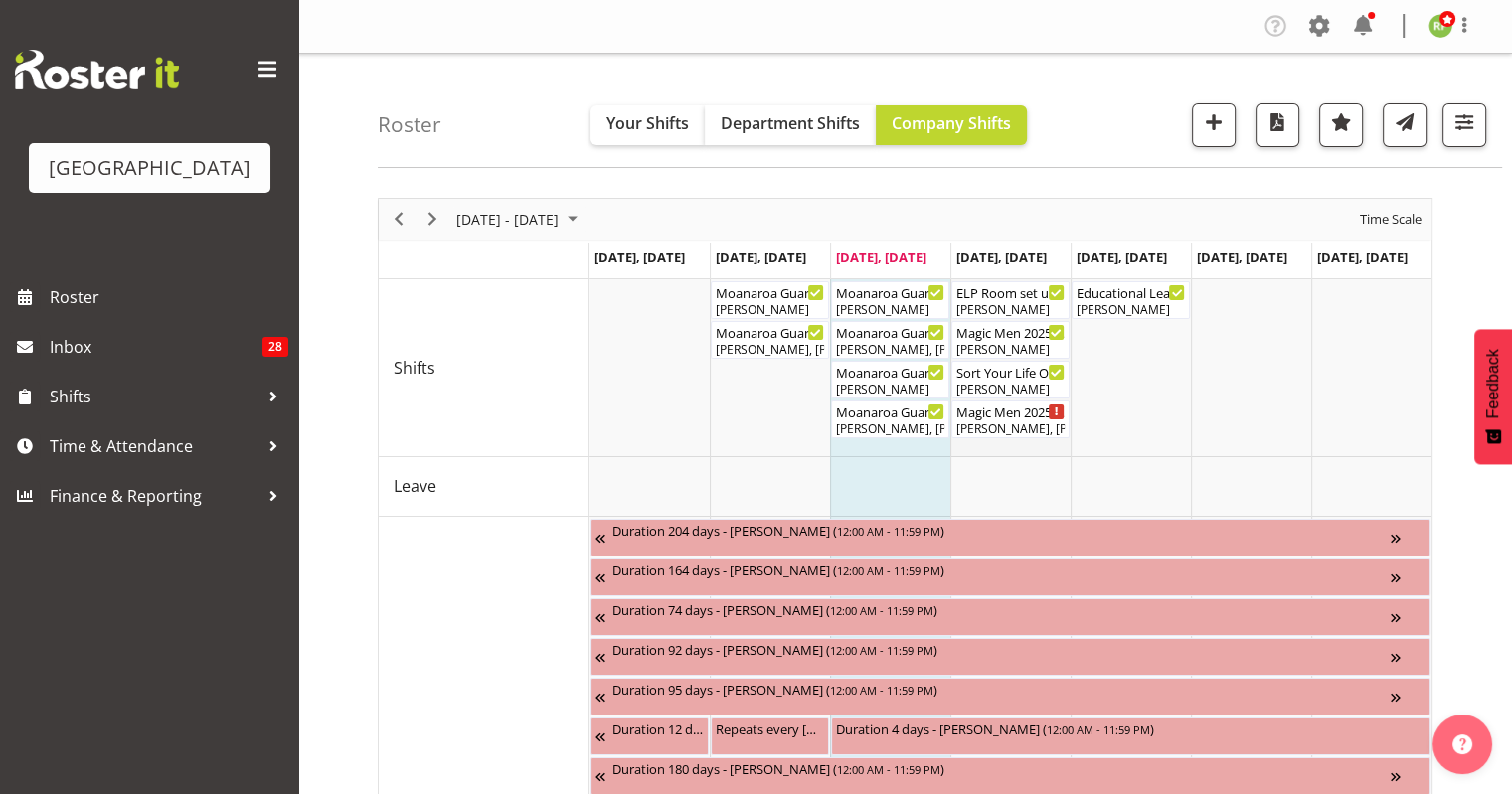 click at bounding box center (1010, 368) 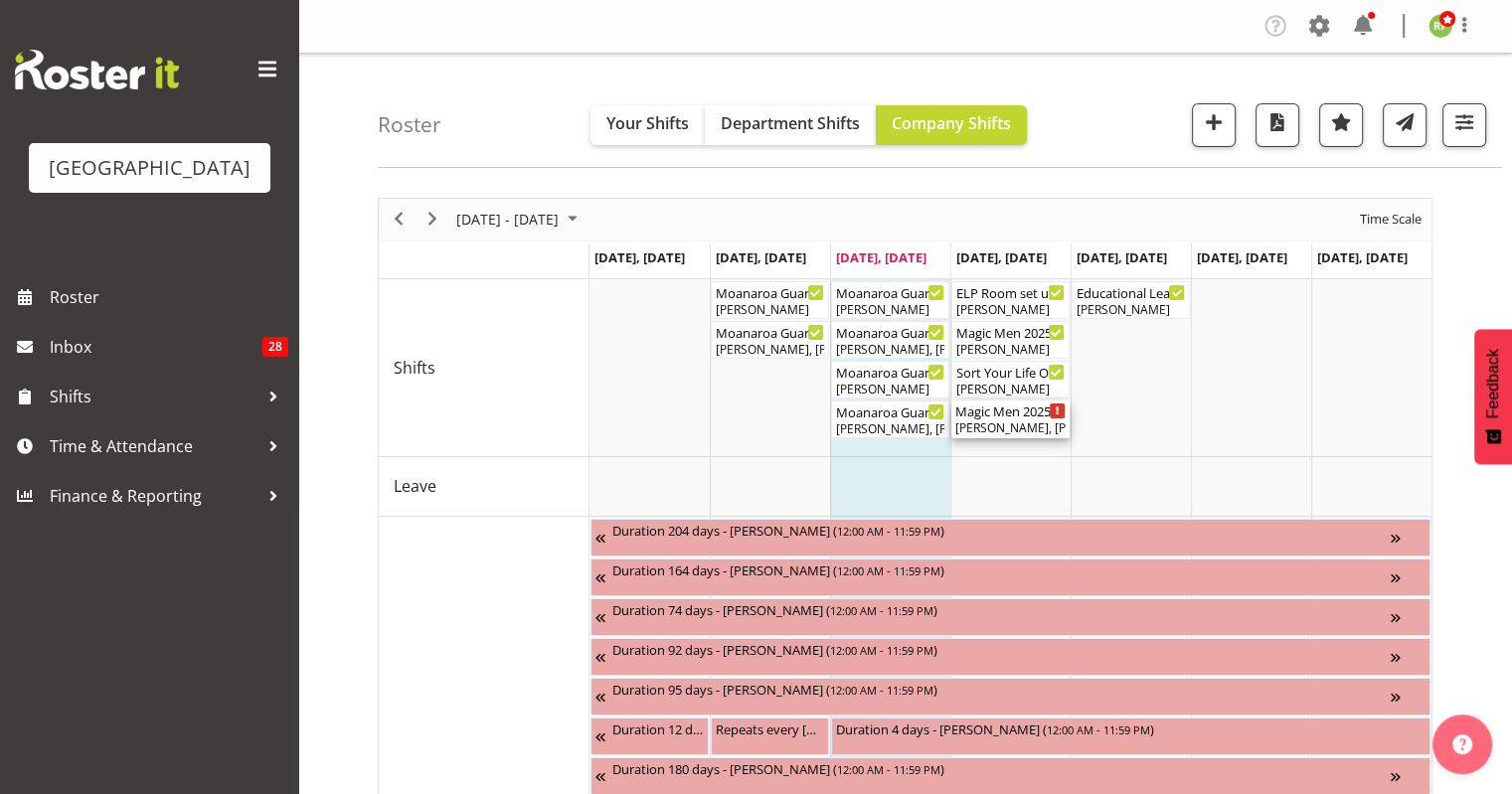click on "[PERSON_NAME], [PERSON_NAME], [PERSON_NAME], [PERSON_NAME], [PERSON_NAME], [PERSON_NAME], [PERSON_NAME], [PERSON_NAME]" at bounding box center [1010, 428] 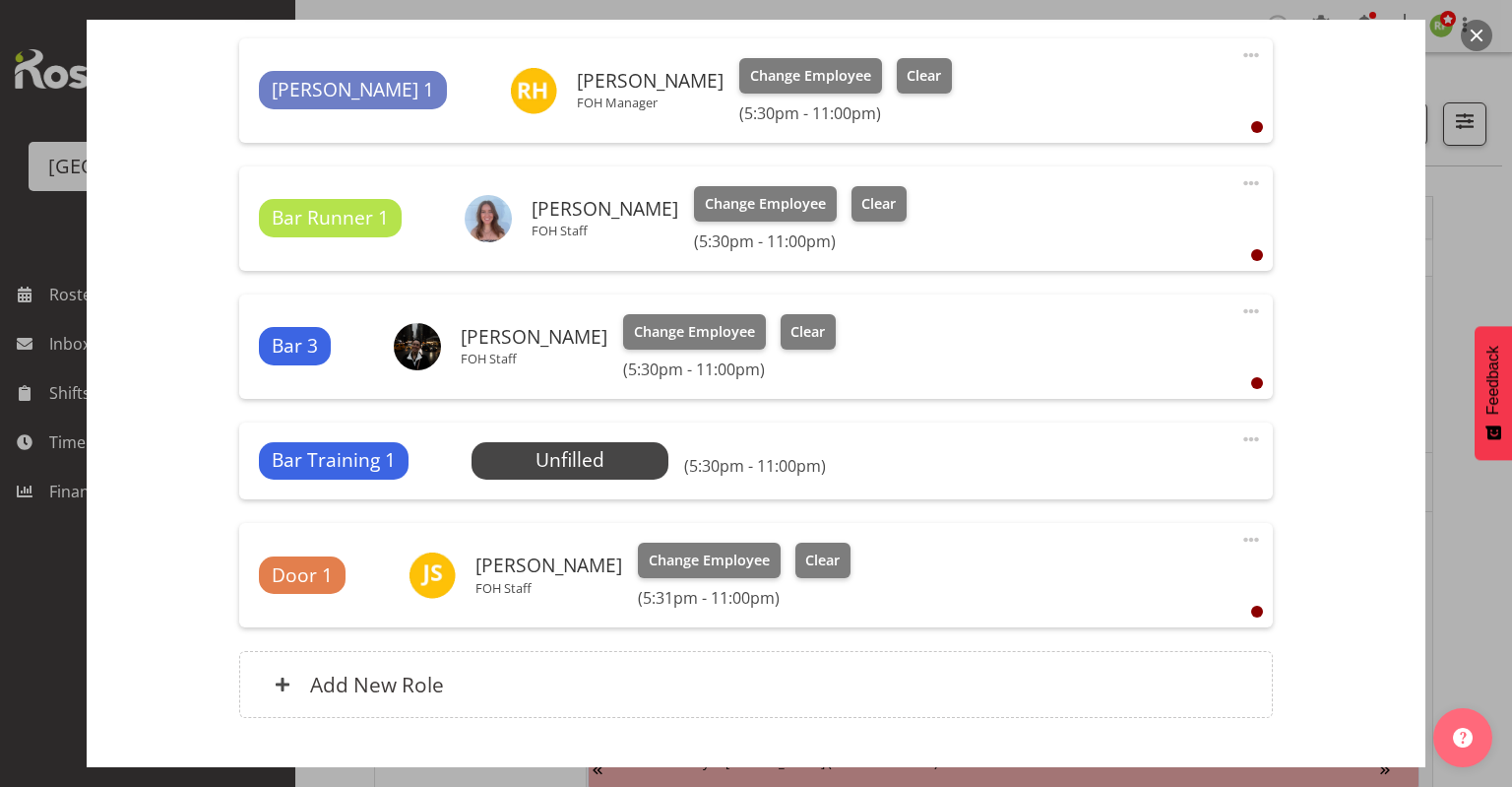 scroll, scrollTop: 1131, scrollLeft: 0, axis: vertical 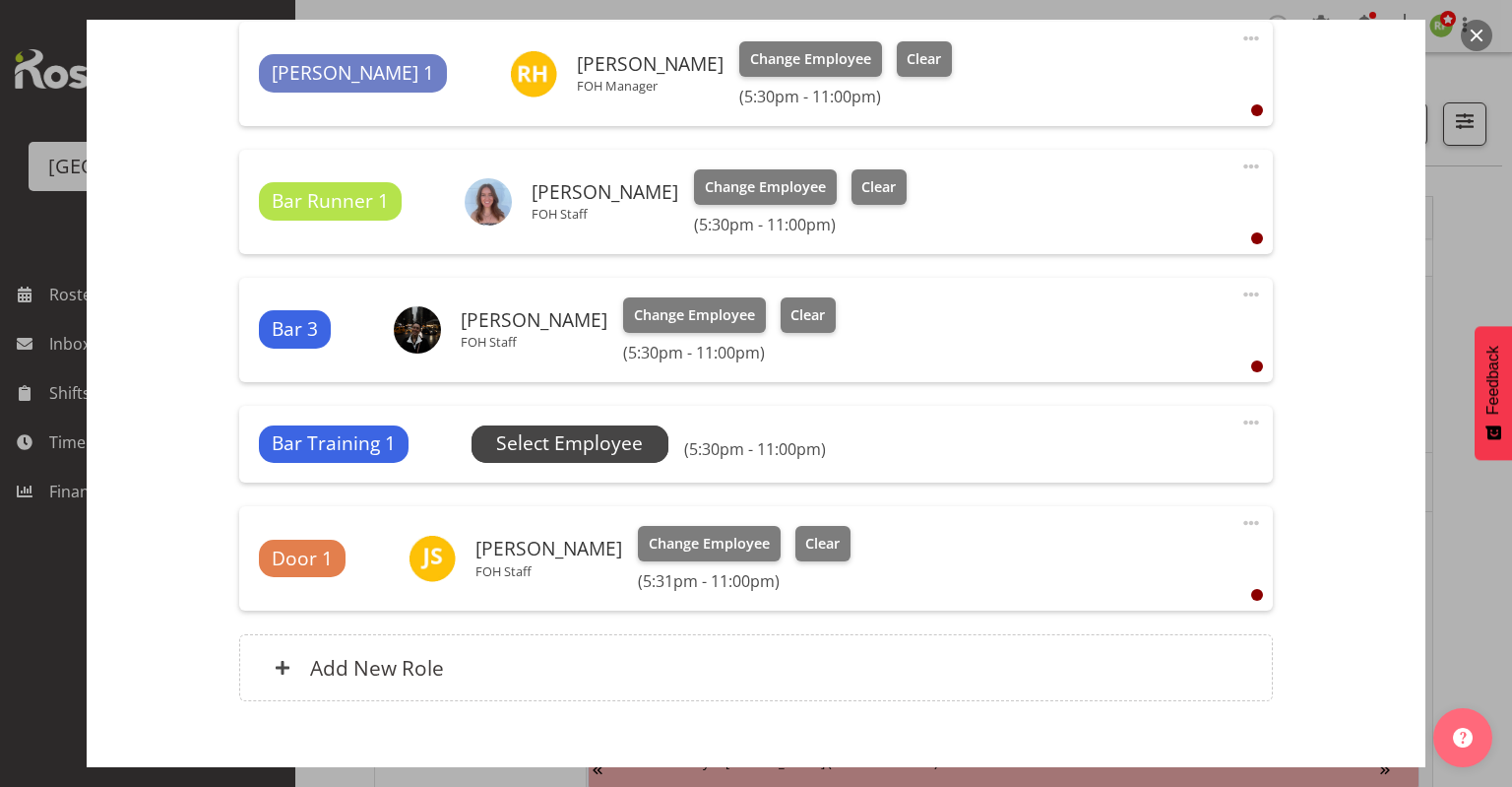 click on "Select Employee" at bounding box center (569, 443) 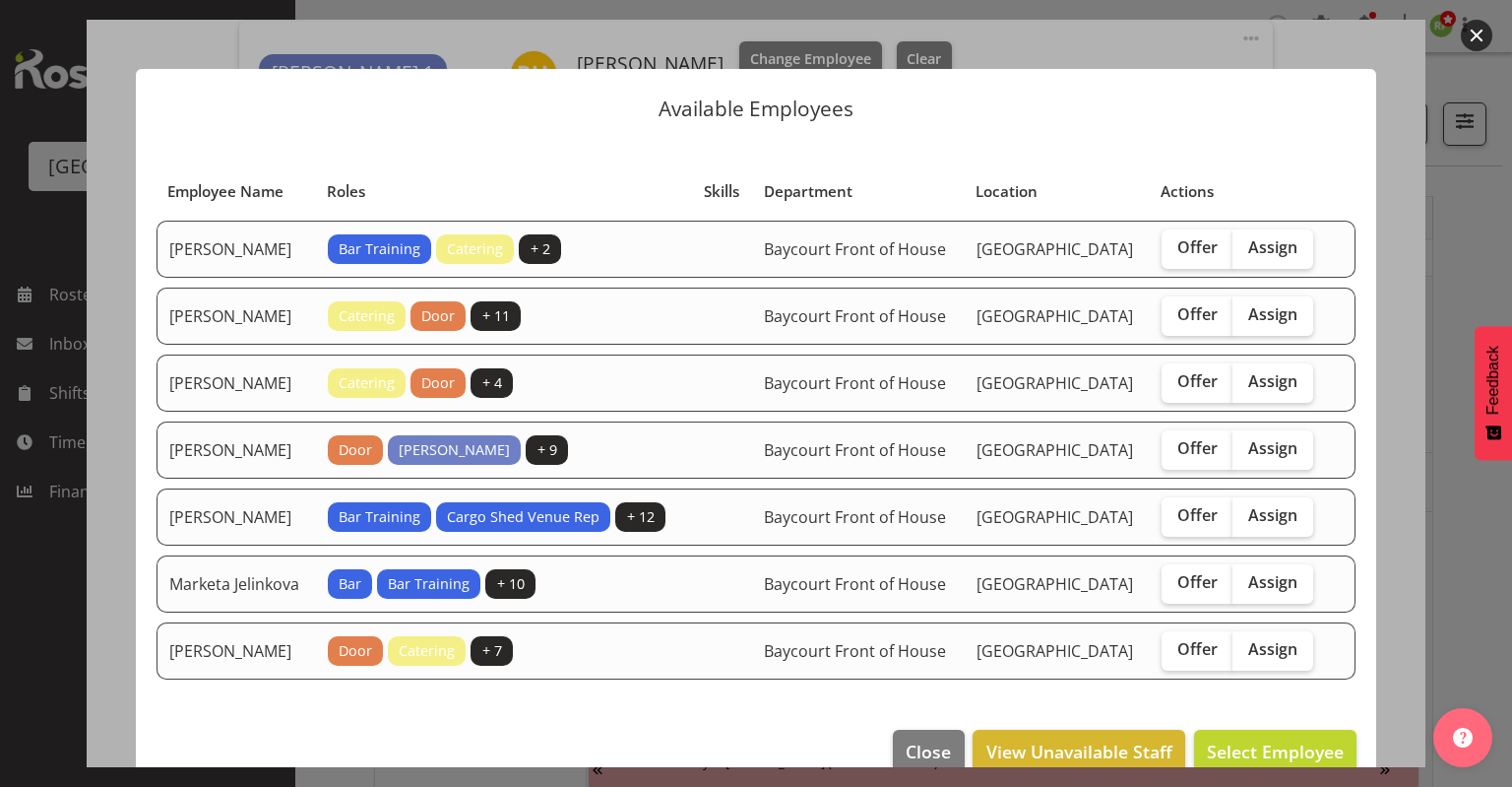 click at bounding box center (1477, 35) 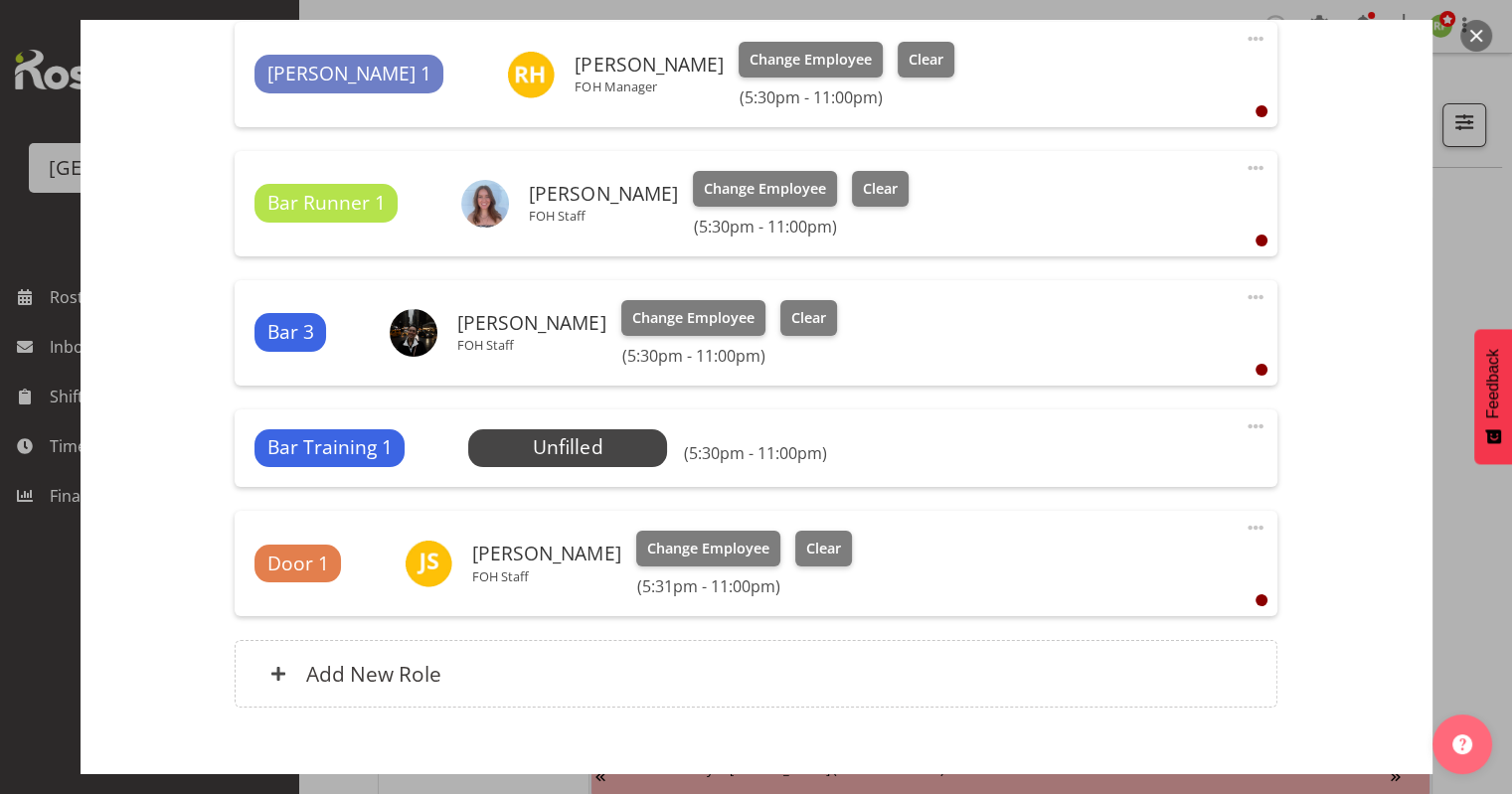 click at bounding box center (1256, 426) 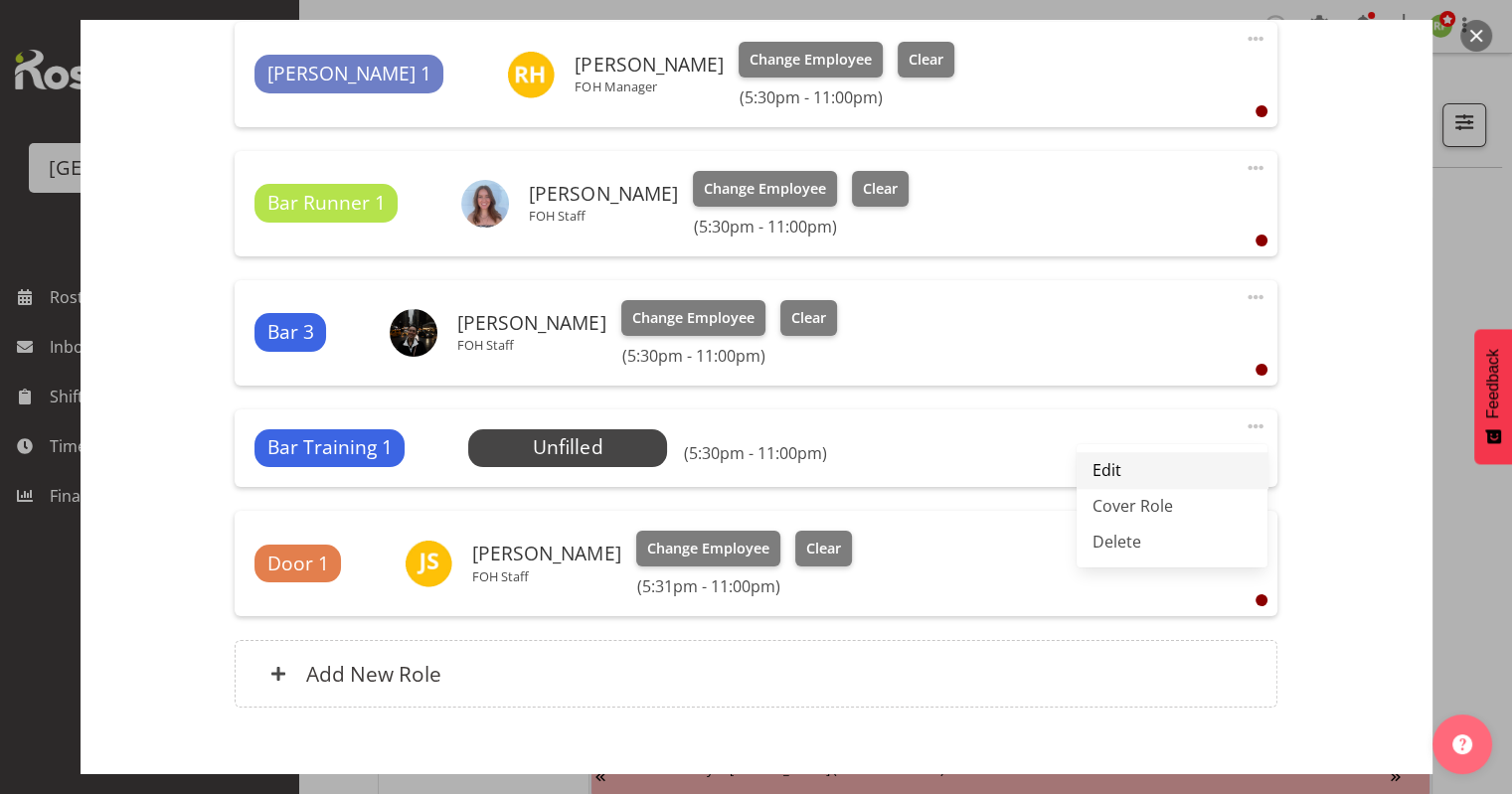 click on "Edit" at bounding box center (1172, 470) 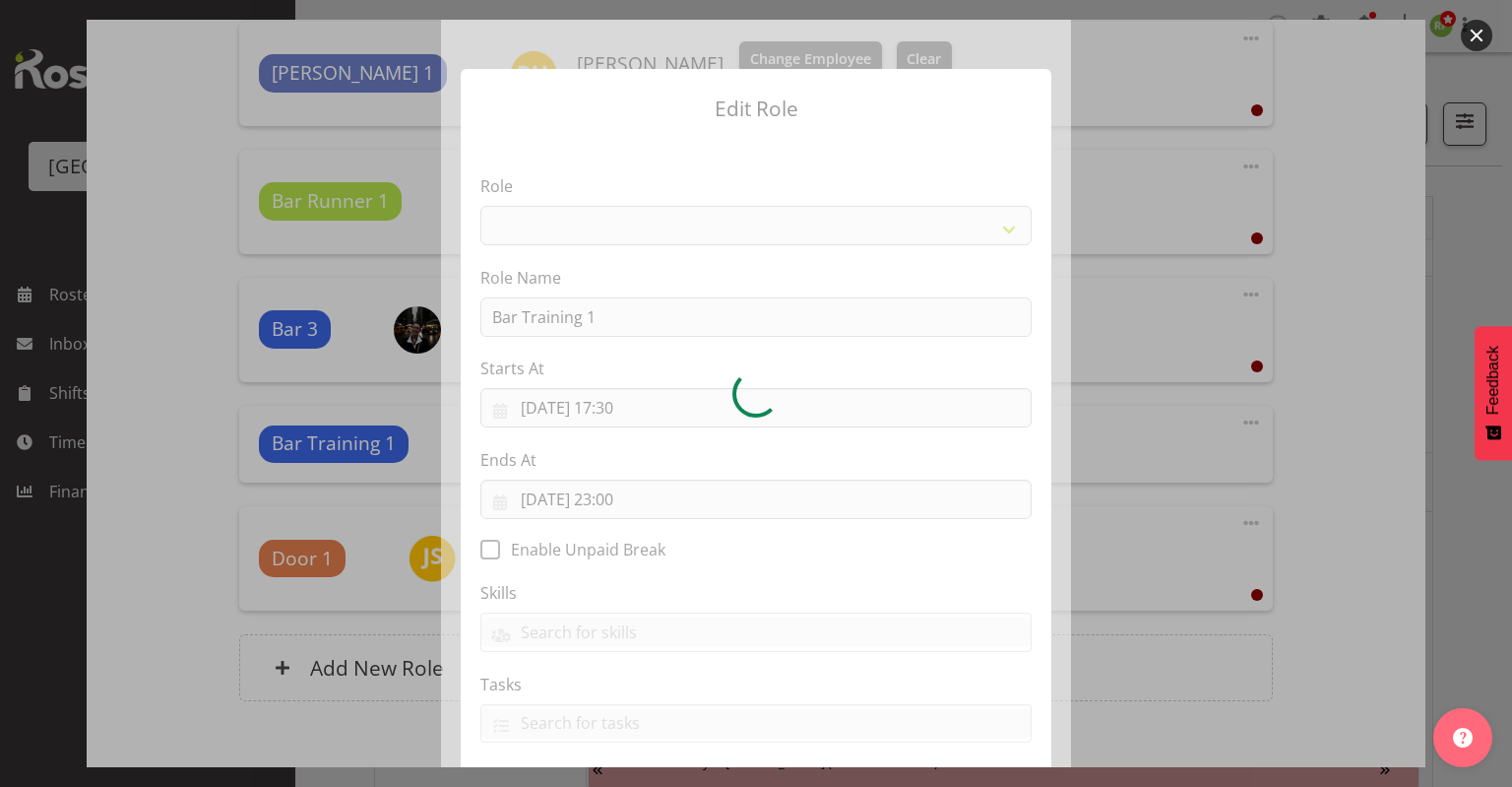 select on "1298" 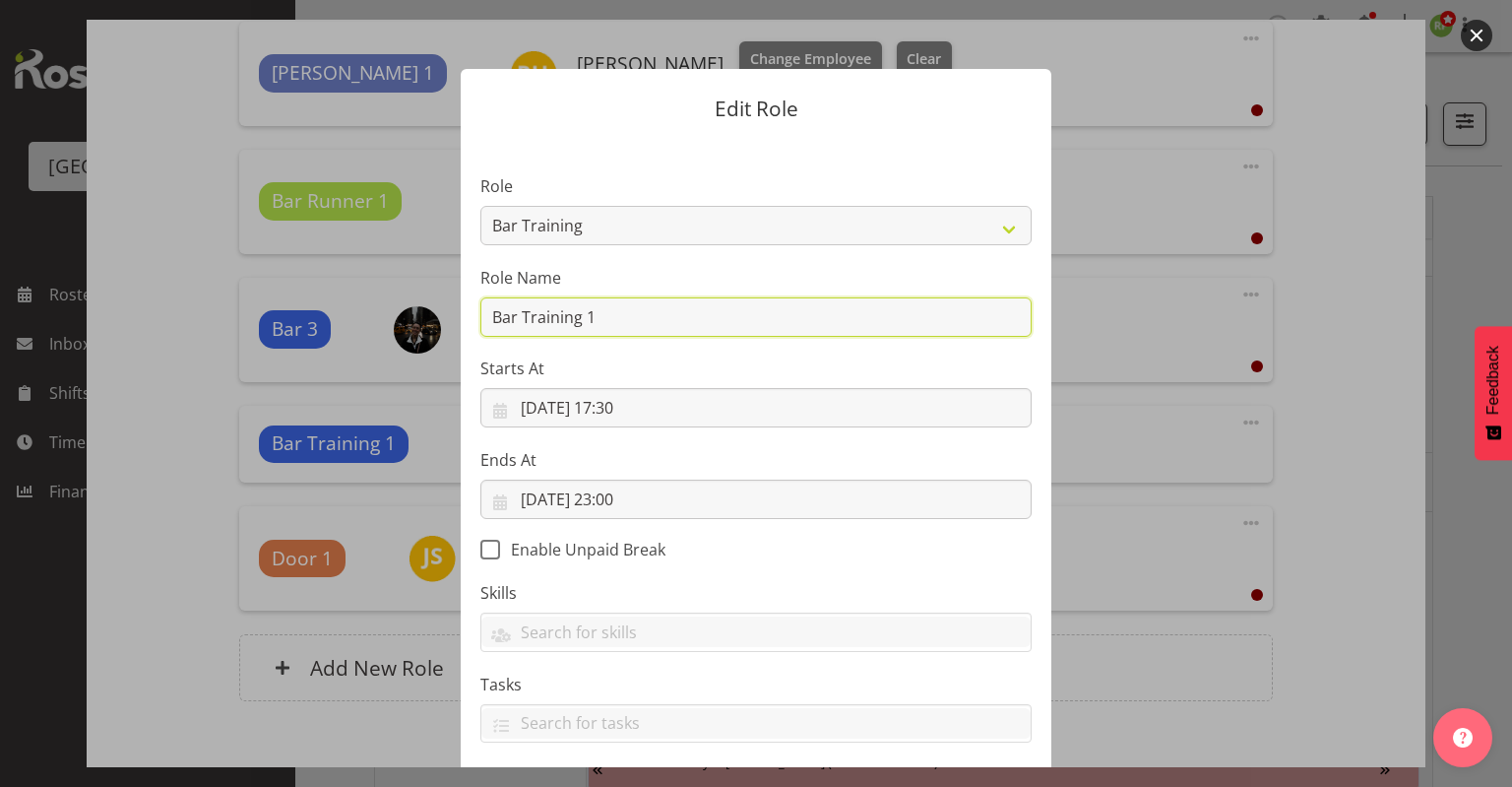 click on "Bar Training 1" at bounding box center [756, 317] 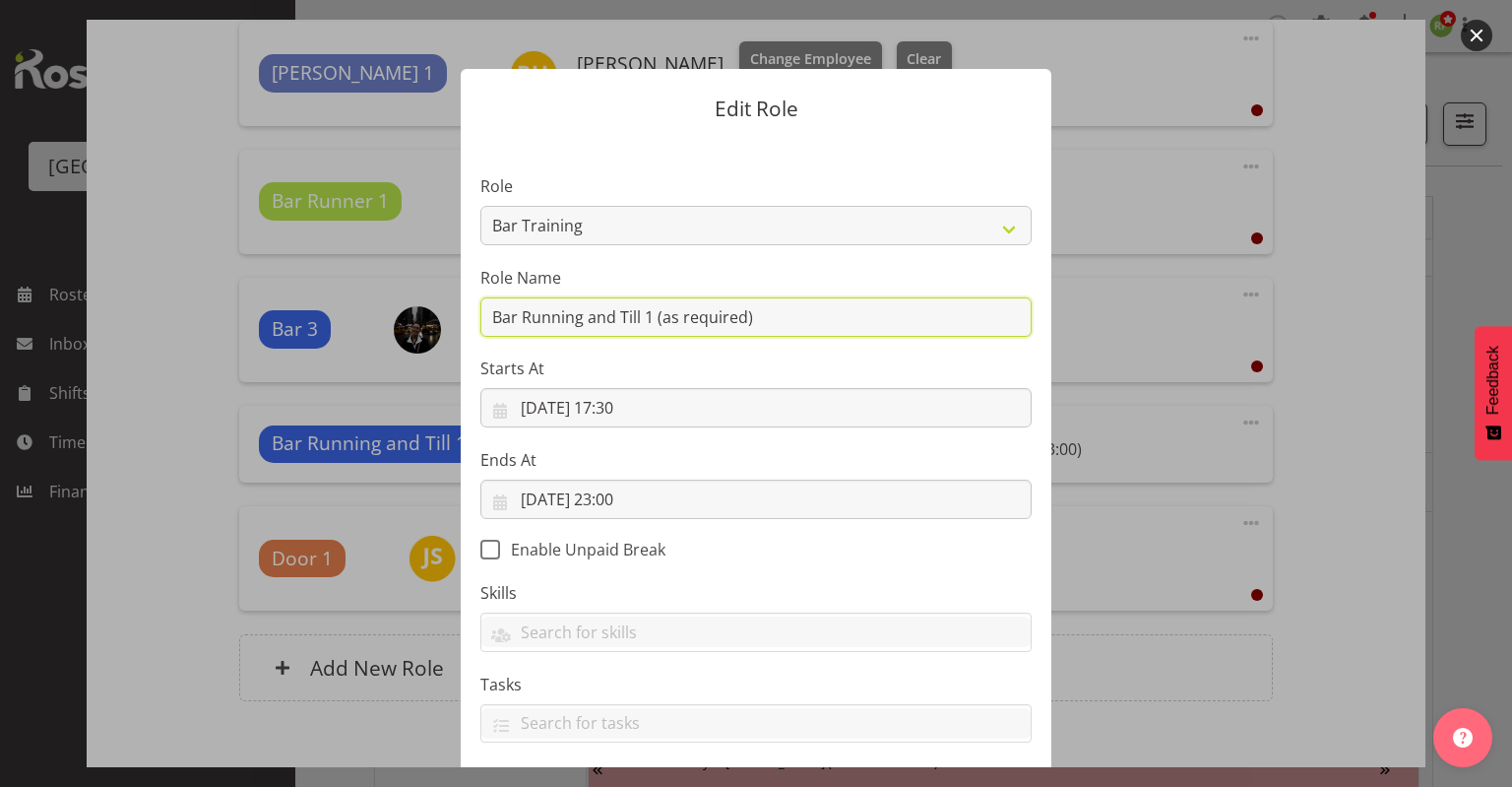 click on "Bar Running and Till 1 (as required)" at bounding box center (756, 317) 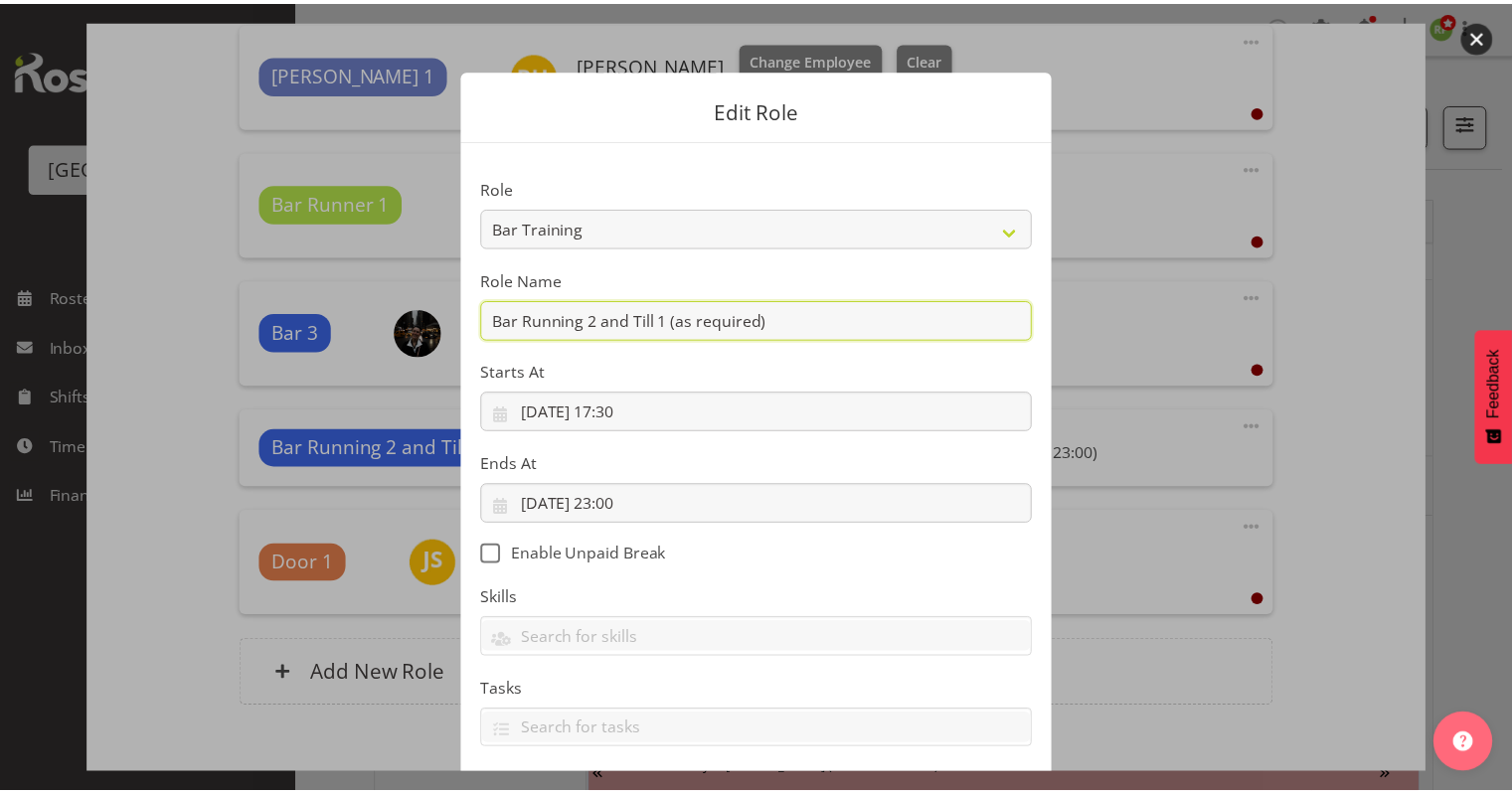 scroll, scrollTop: 108, scrollLeft: 0, axis: vertical 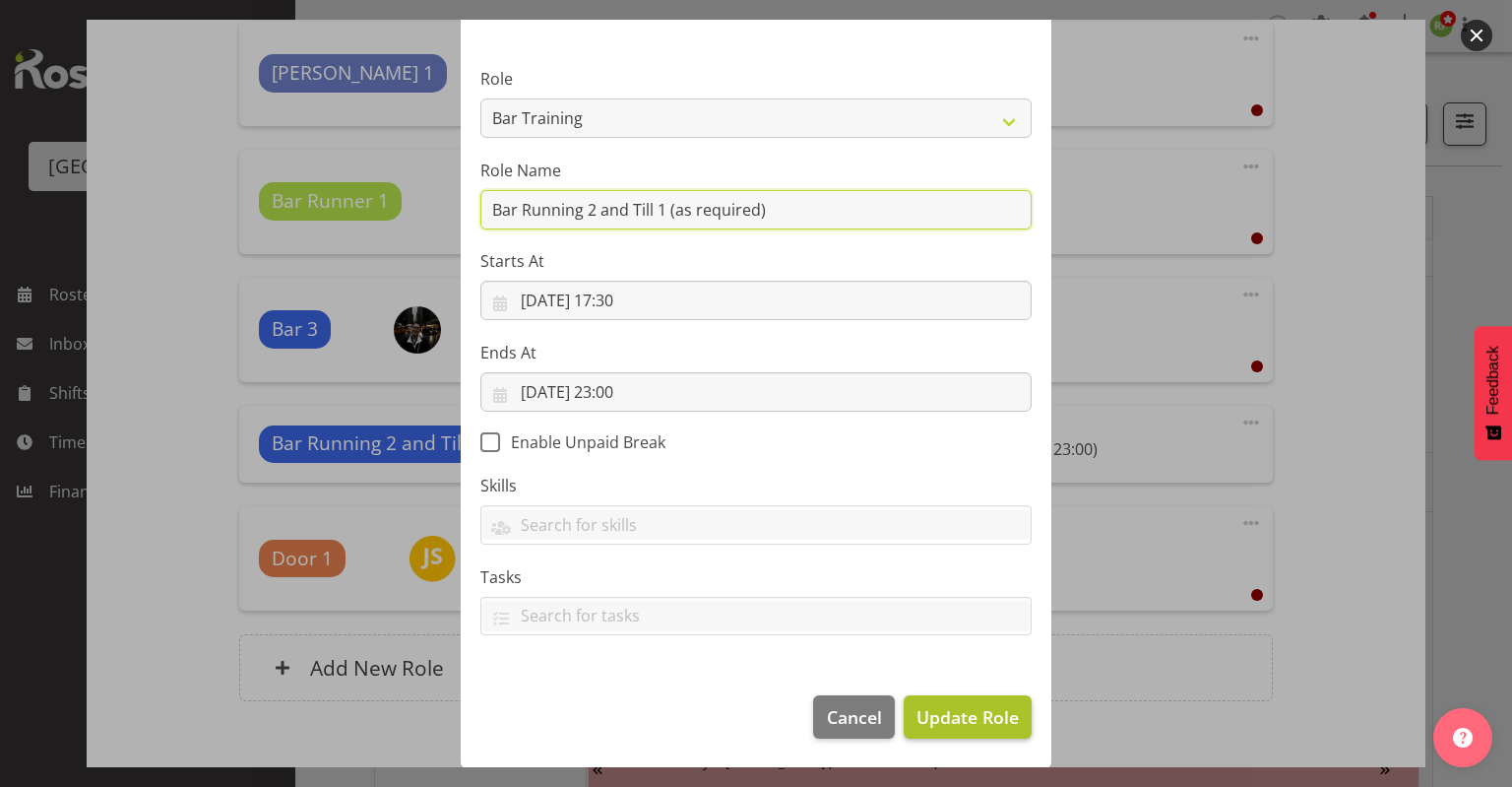 type on "Bar Running 2 and Till 1 (as required)" 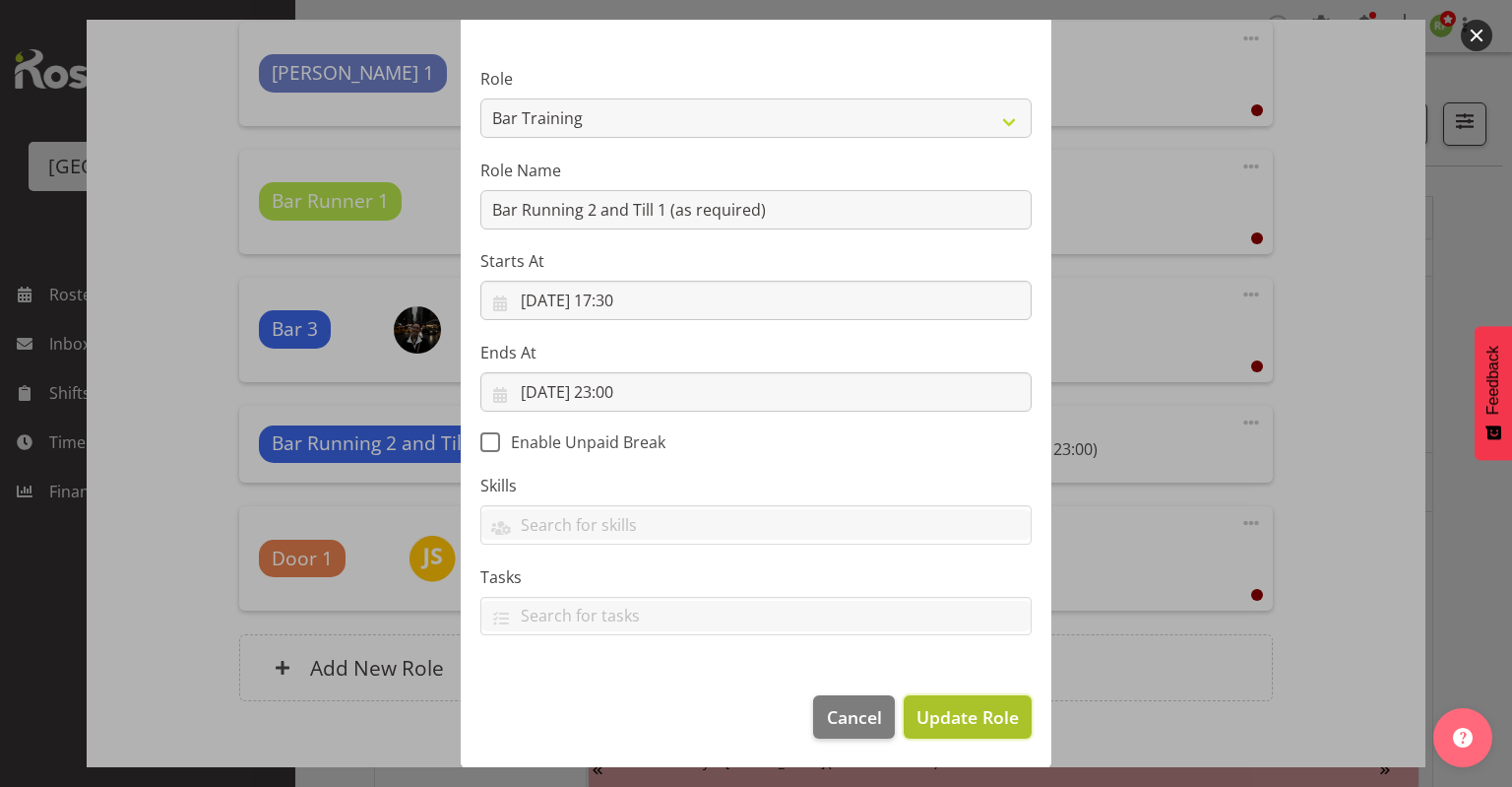 click on "Update Role" at bounding box center (968, 717) 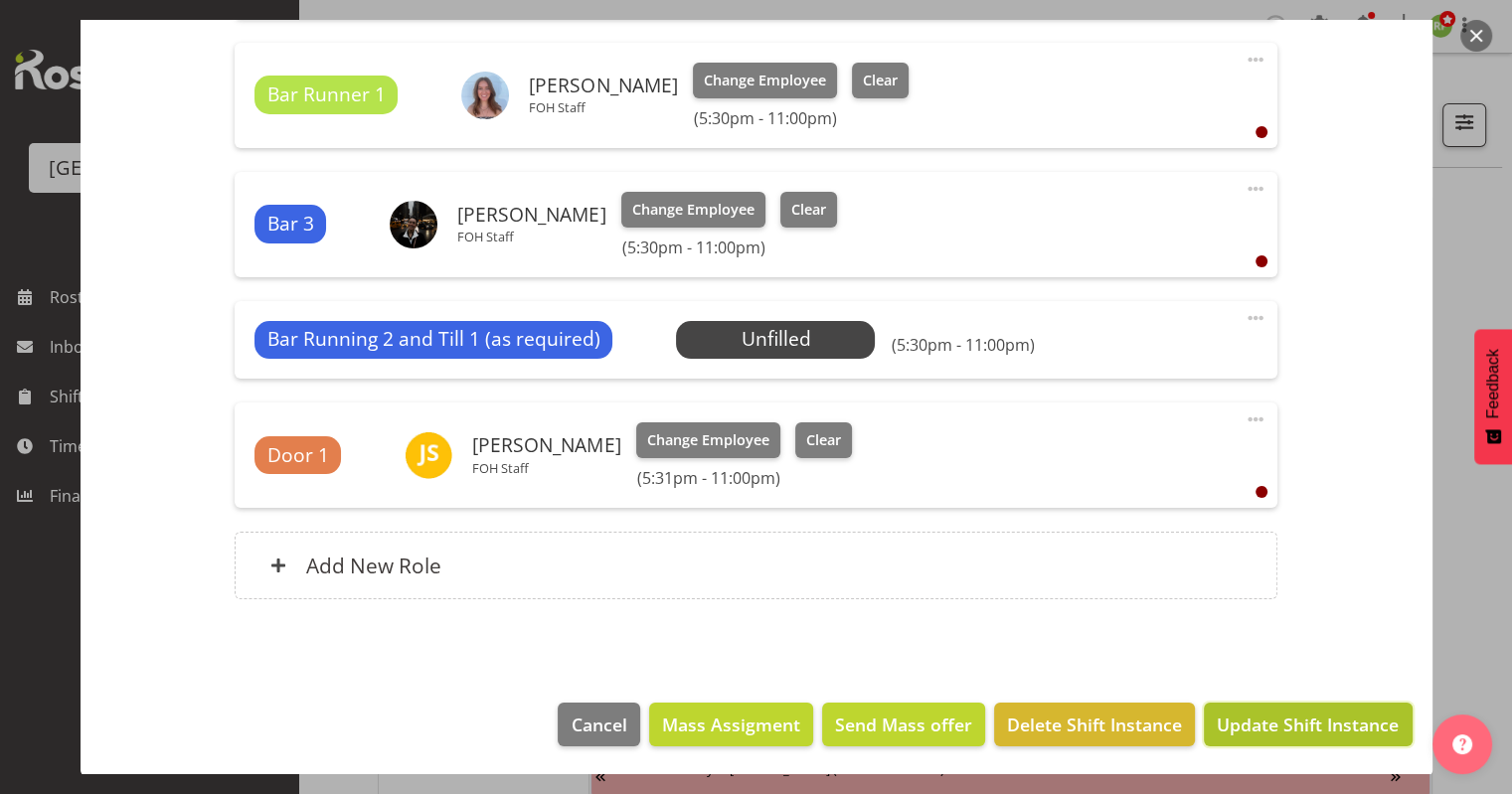 click on "Update Shift Instance" at bounding box center (1307, 724) 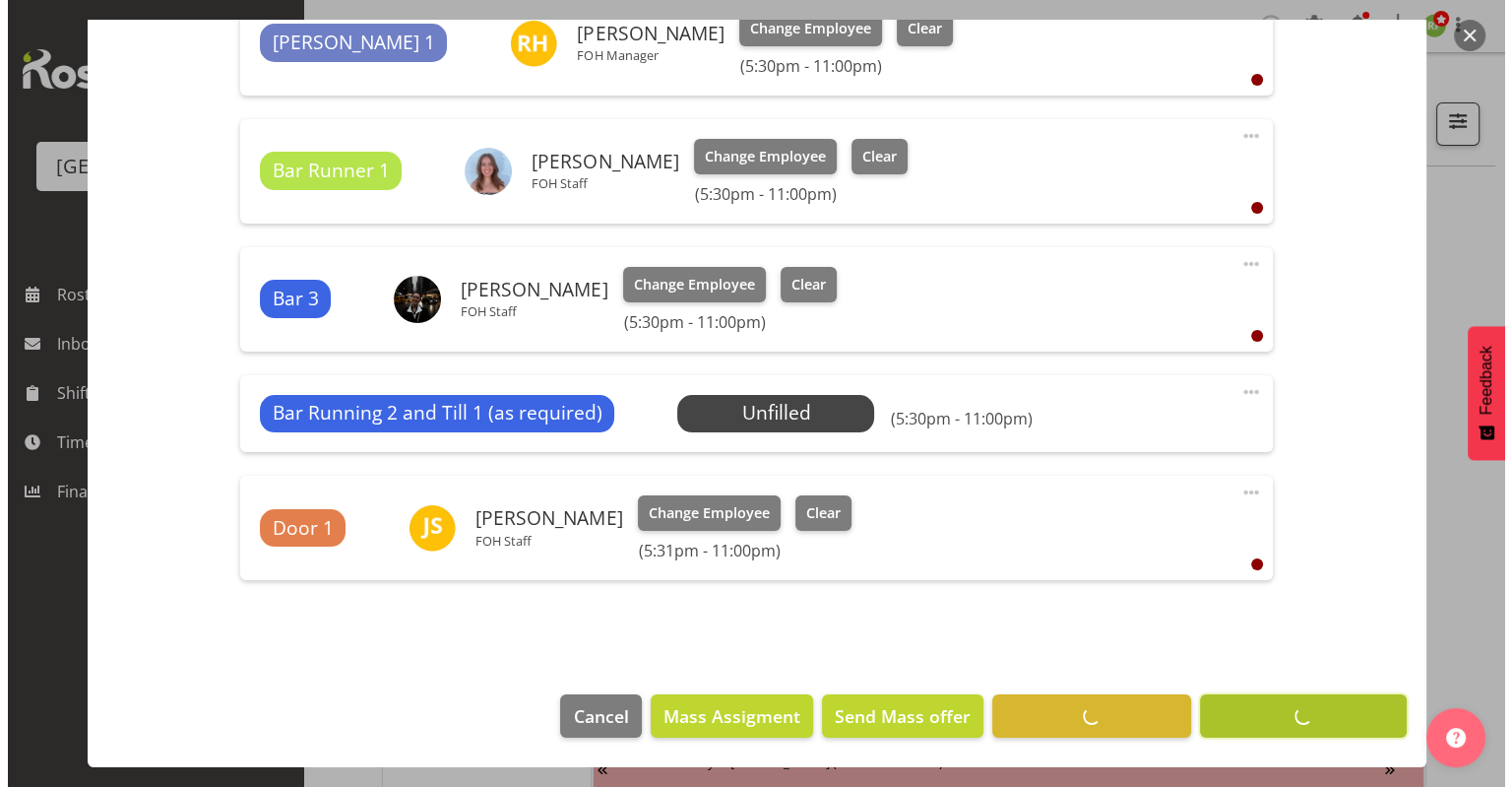 scroll, scrollTop: 1160, scrollLeft: 0, axis: vertical 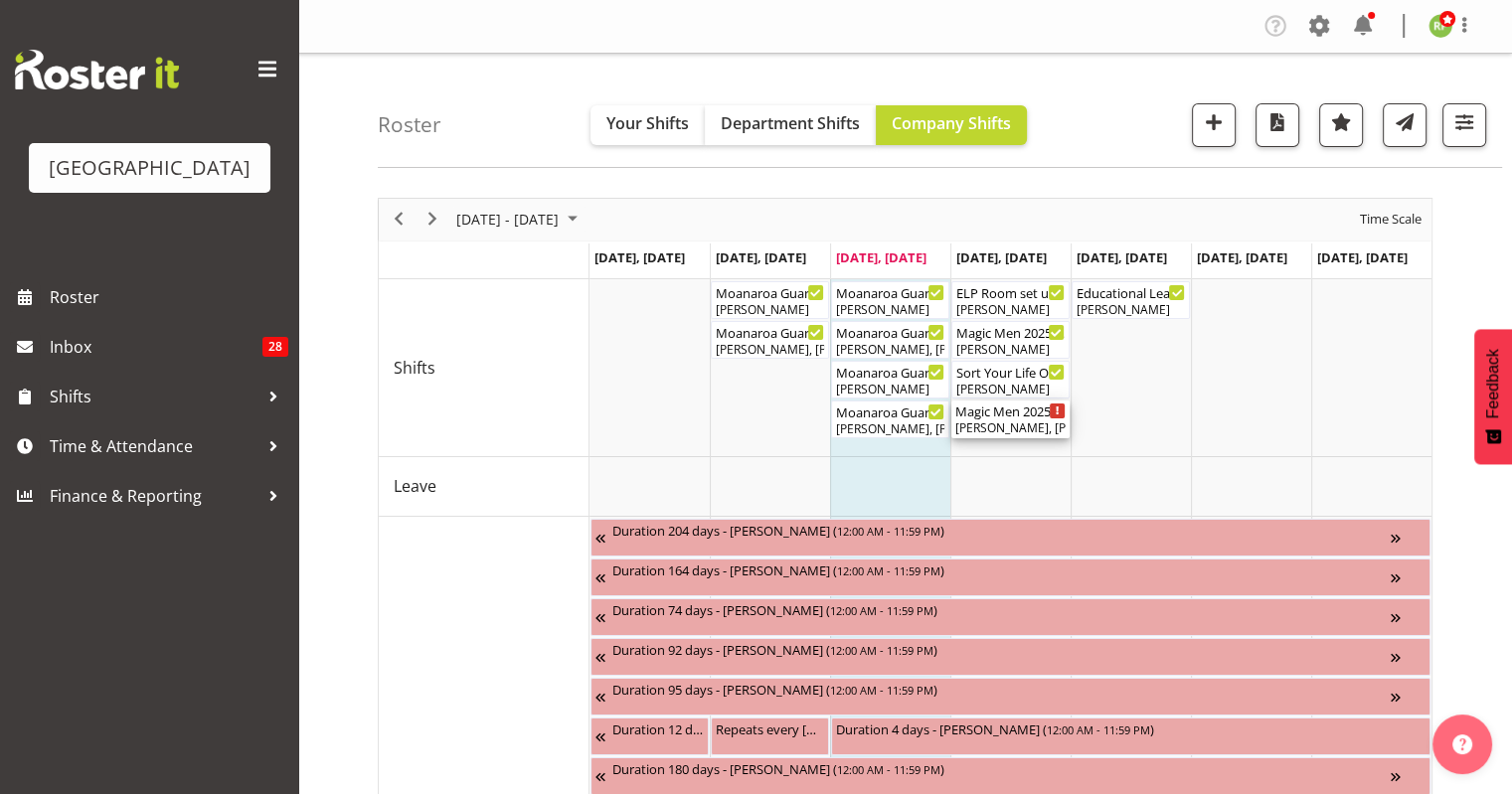 click on "Magic Men 2025
(
05:30 PM -
11:00 PM
)" at bounding box center [1010, 410] 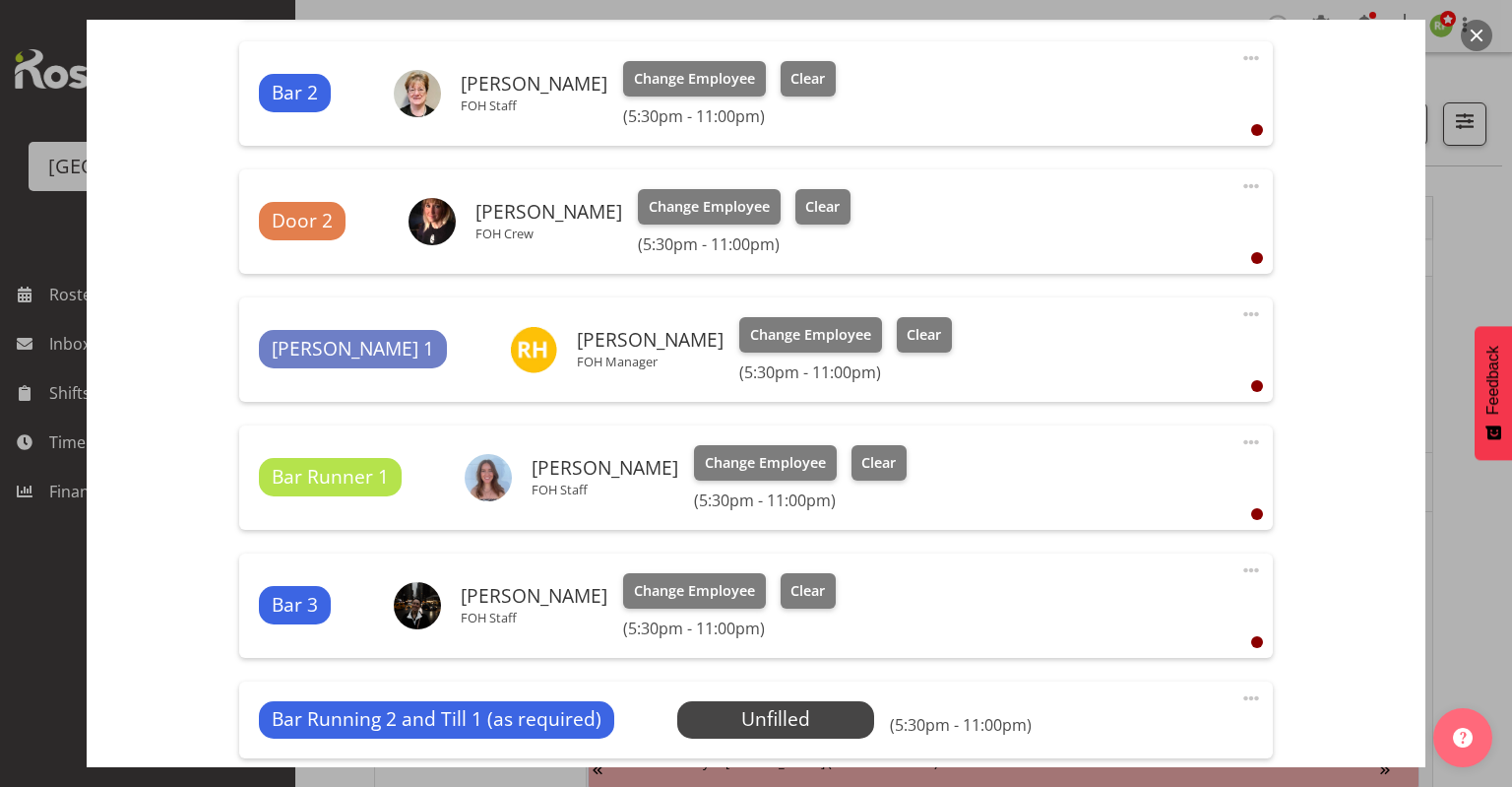 scroll, scrollTop: 878, scrollLeft: 0, axis: vertical 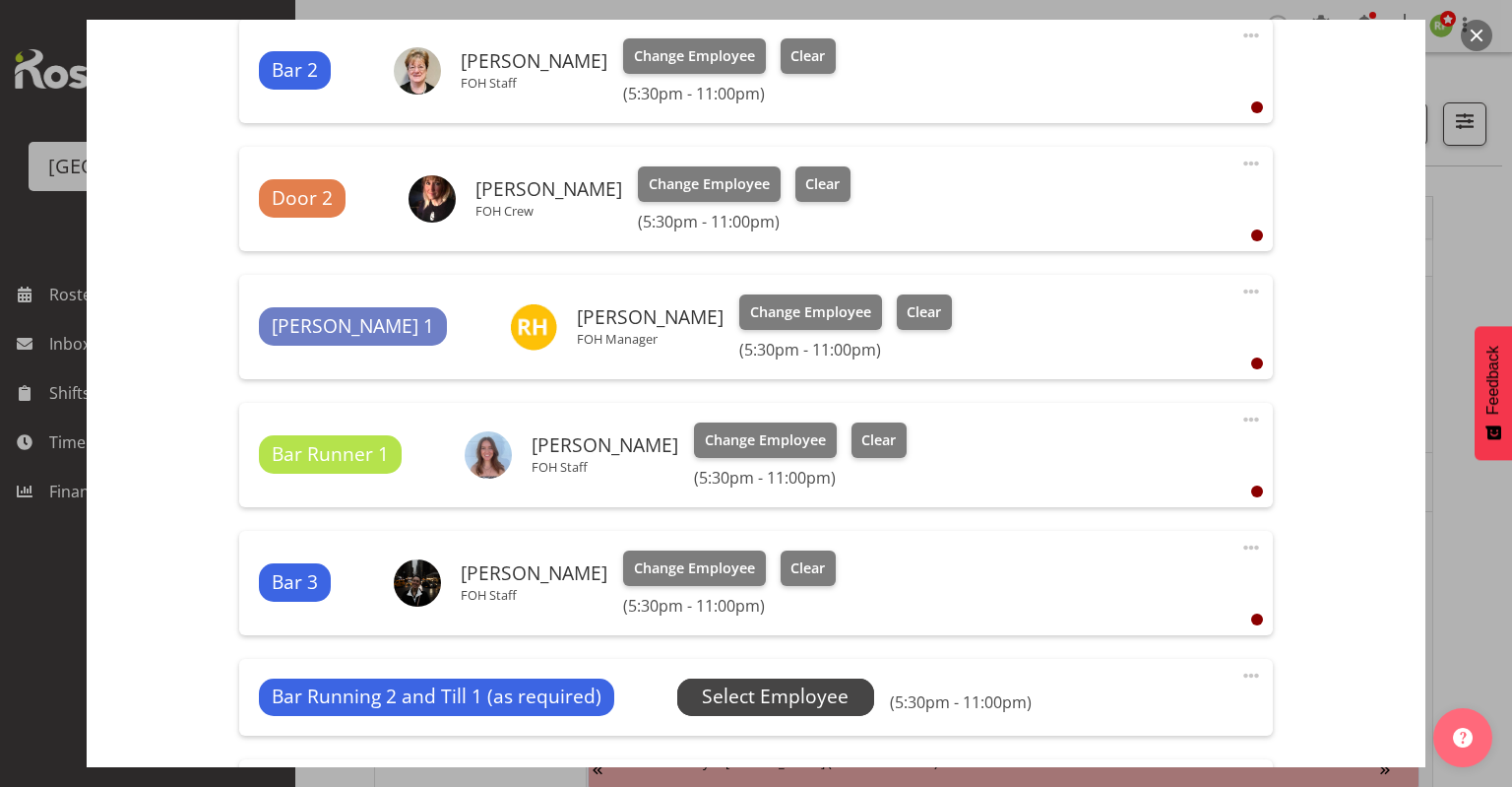 click on "Select Employee" at bounding box center [775, 696] 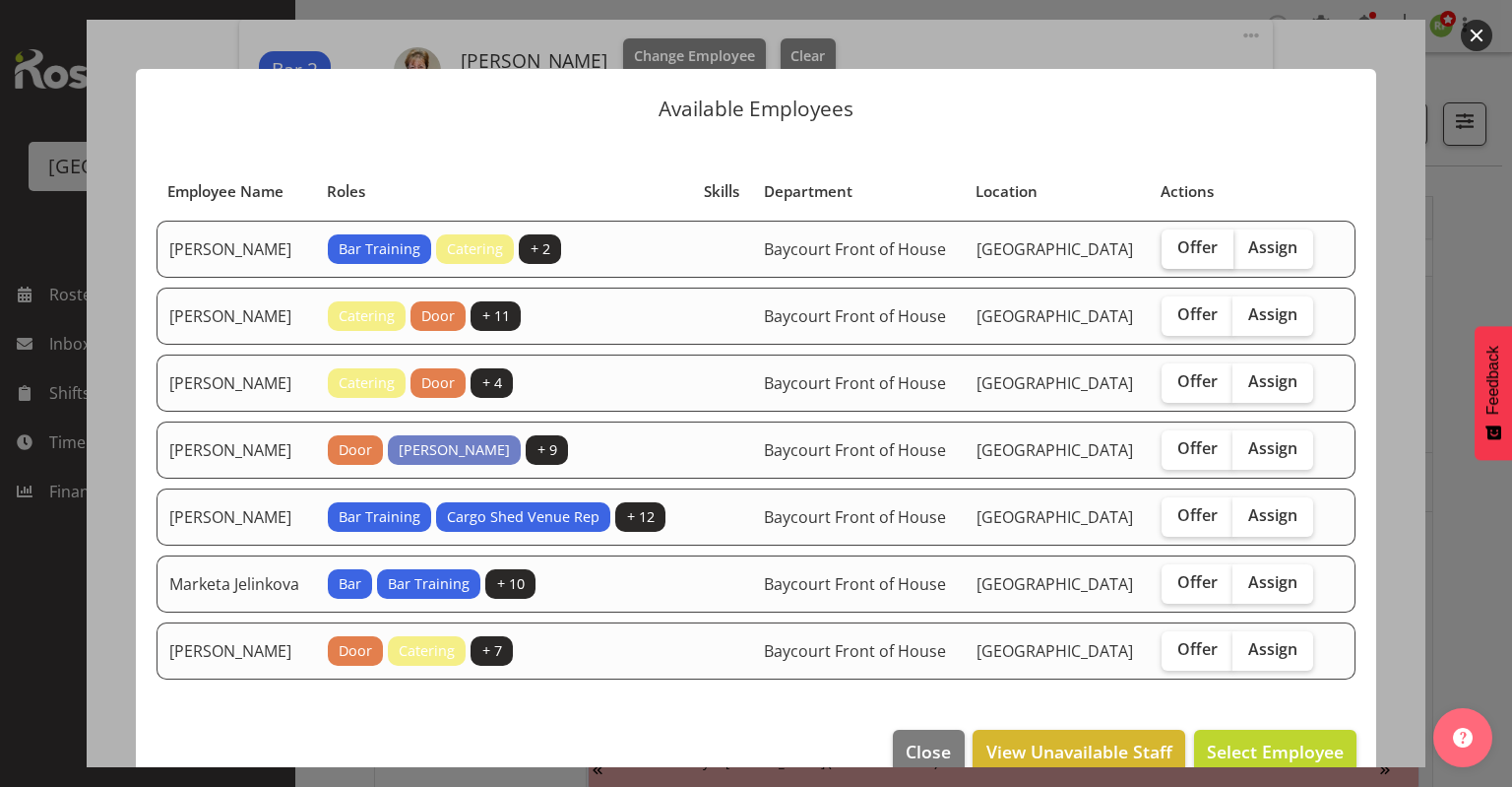 click on "Offer" at bounding box center [1197, 247] 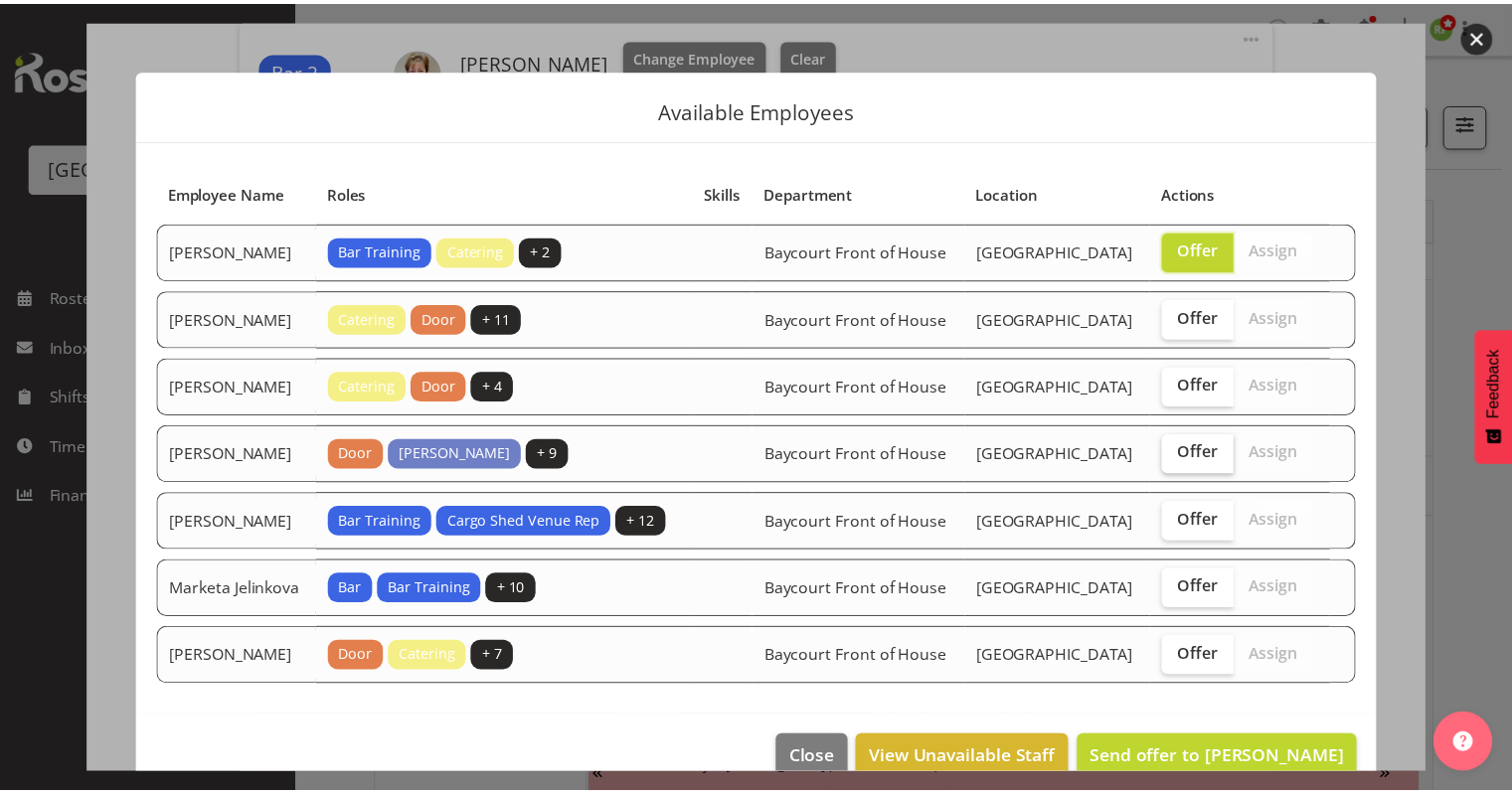 scroll, scrollTop: 83, scrollLeft: 0, axis: vertical 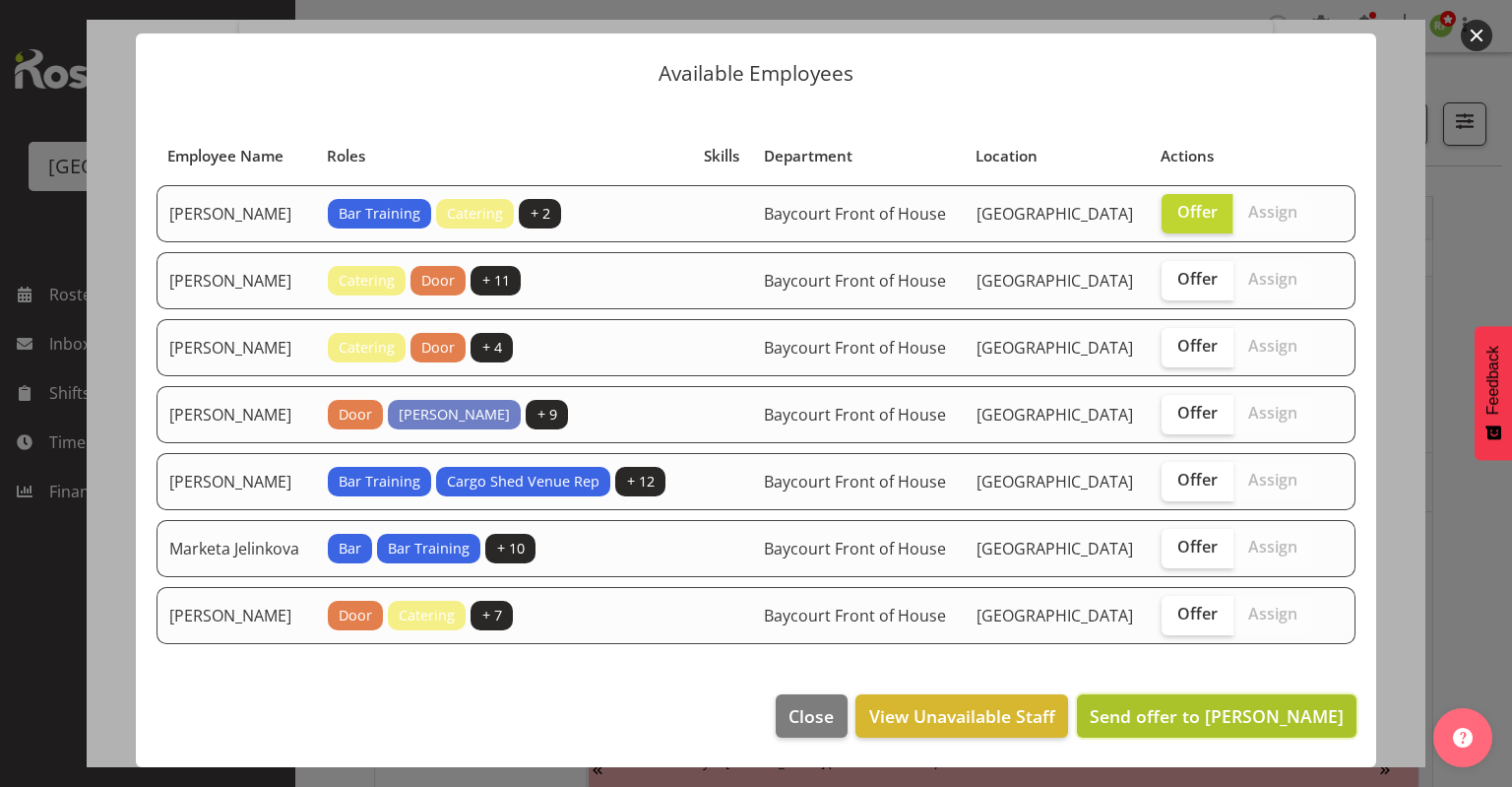 click on "Send offer to [PERSON_NAME]" at bounding box center (1217, 716) 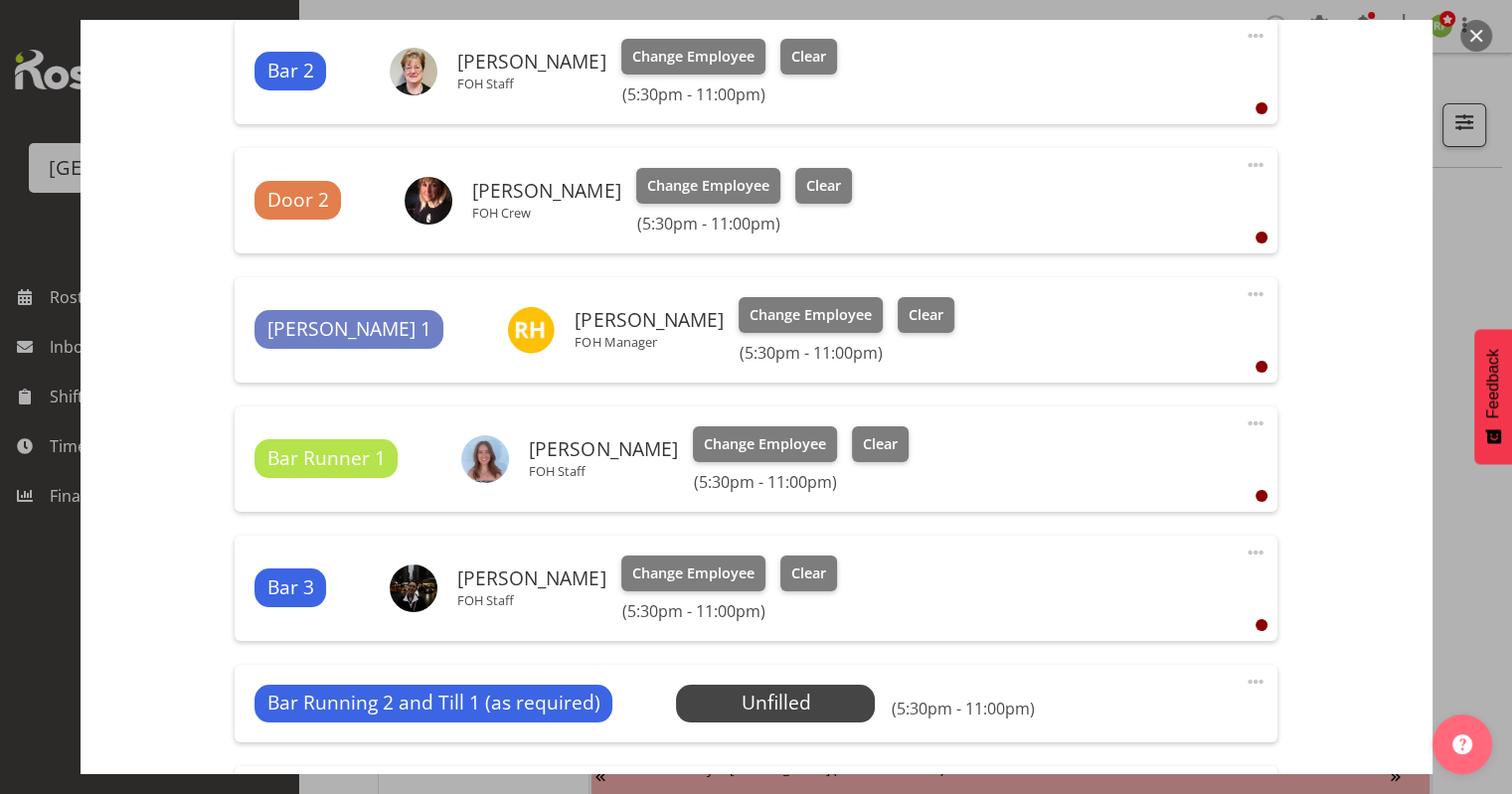 click at bounding box center (1476, 36) 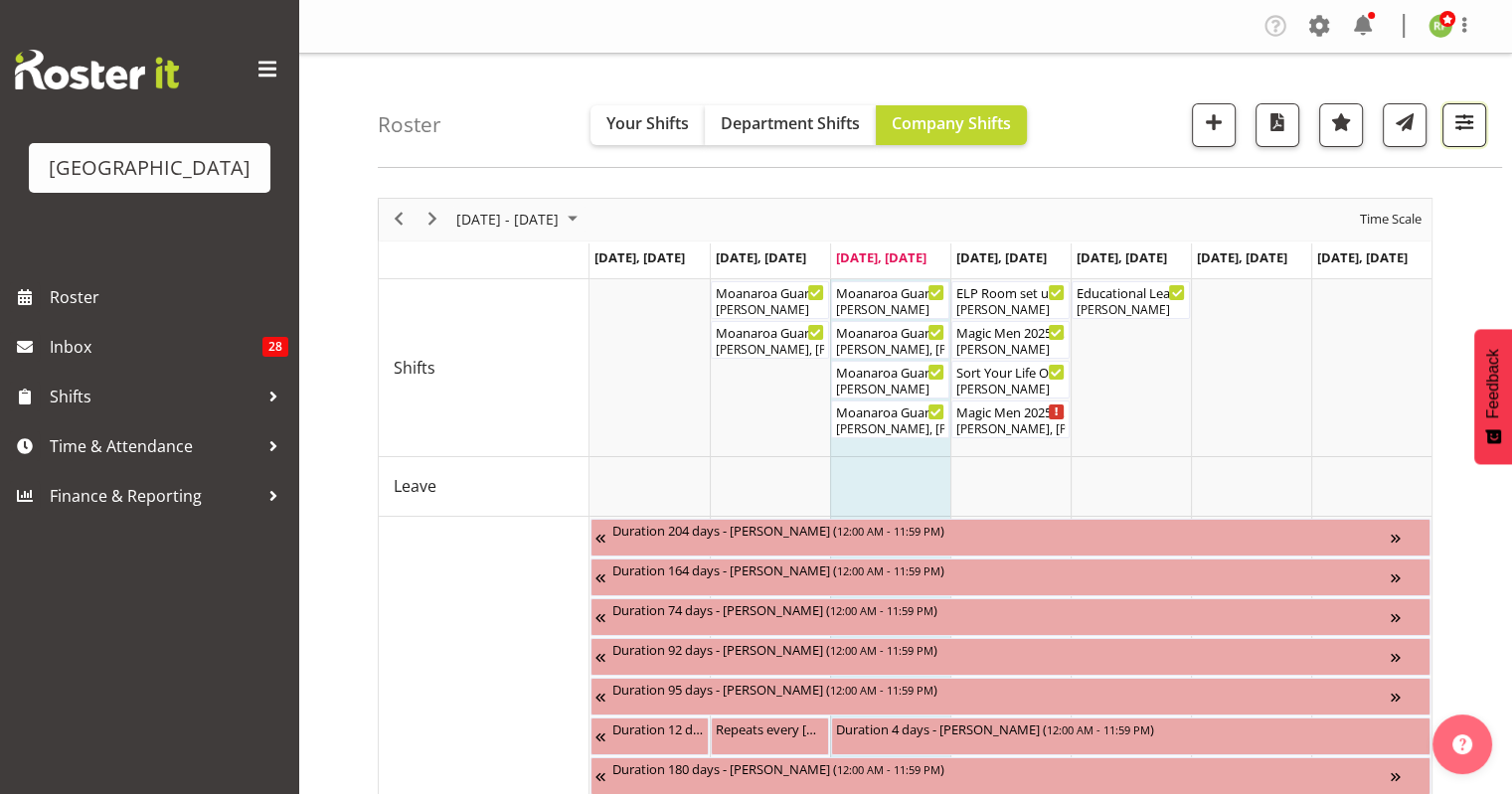 click at bounding box center (1464, 122) 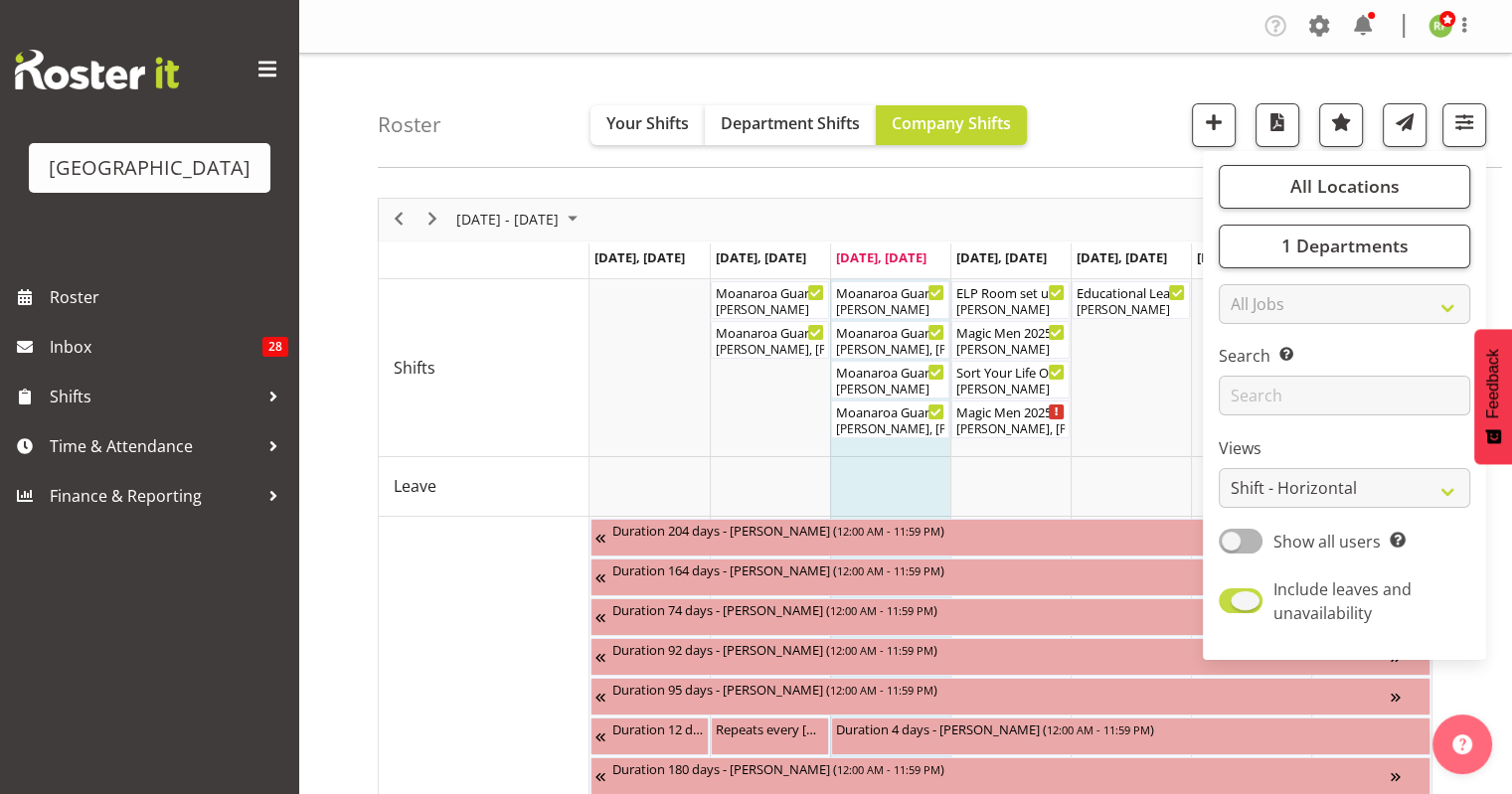 click on "Include leaves and unavailability" at bounding box center [1340, 601] 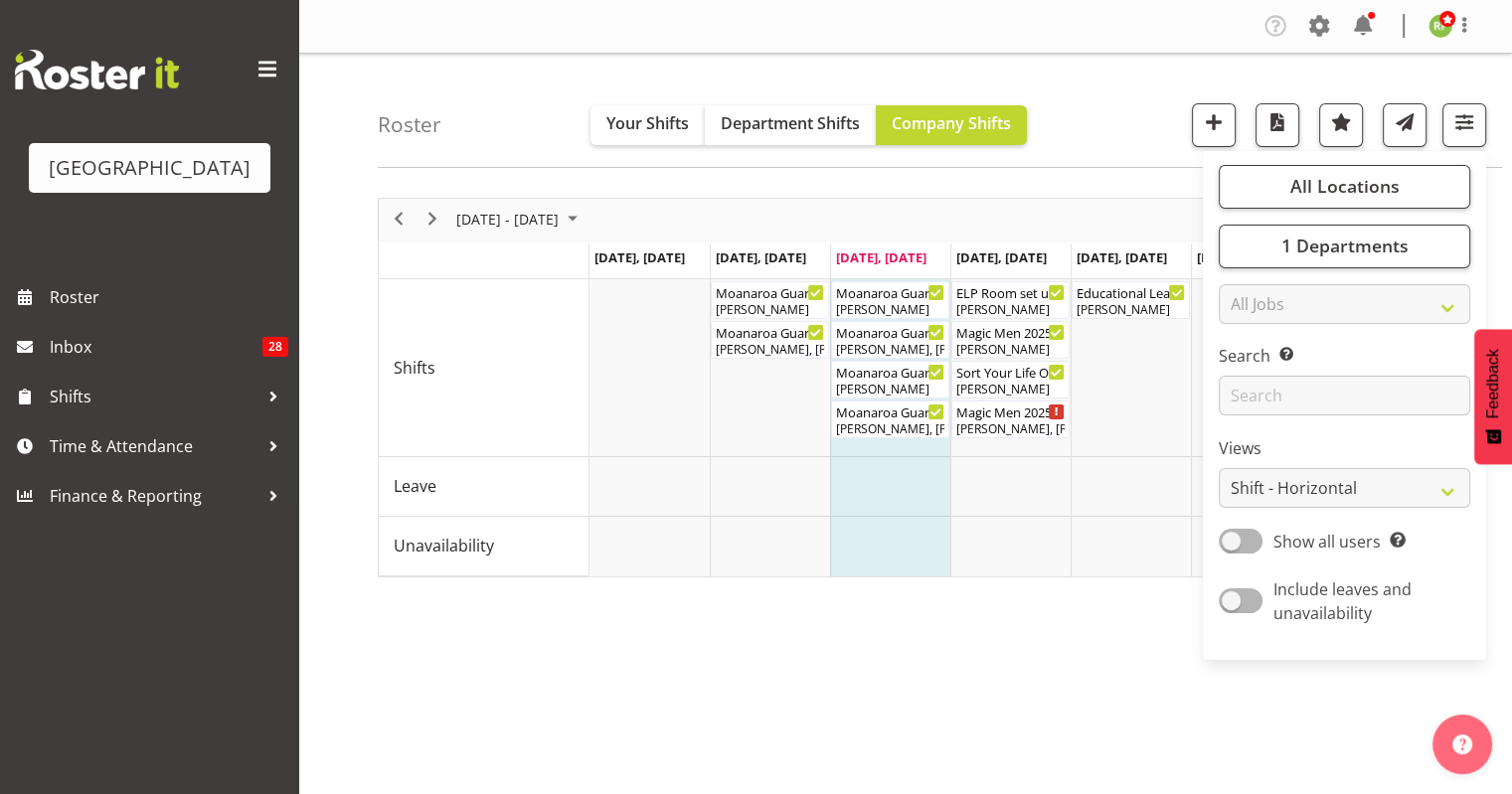 click on "Roster   Your Shifts
Department Shifts
Company Shifts
All Locations
[GEOGRAPHIC_DATA]
Cargo Shed
Historic Village
Select All
Deselect All
1 Departments
[GEOGRAPHIC_DATA] Box Office
All Jobs  All Jobs" at bounding box center (939, 110) 